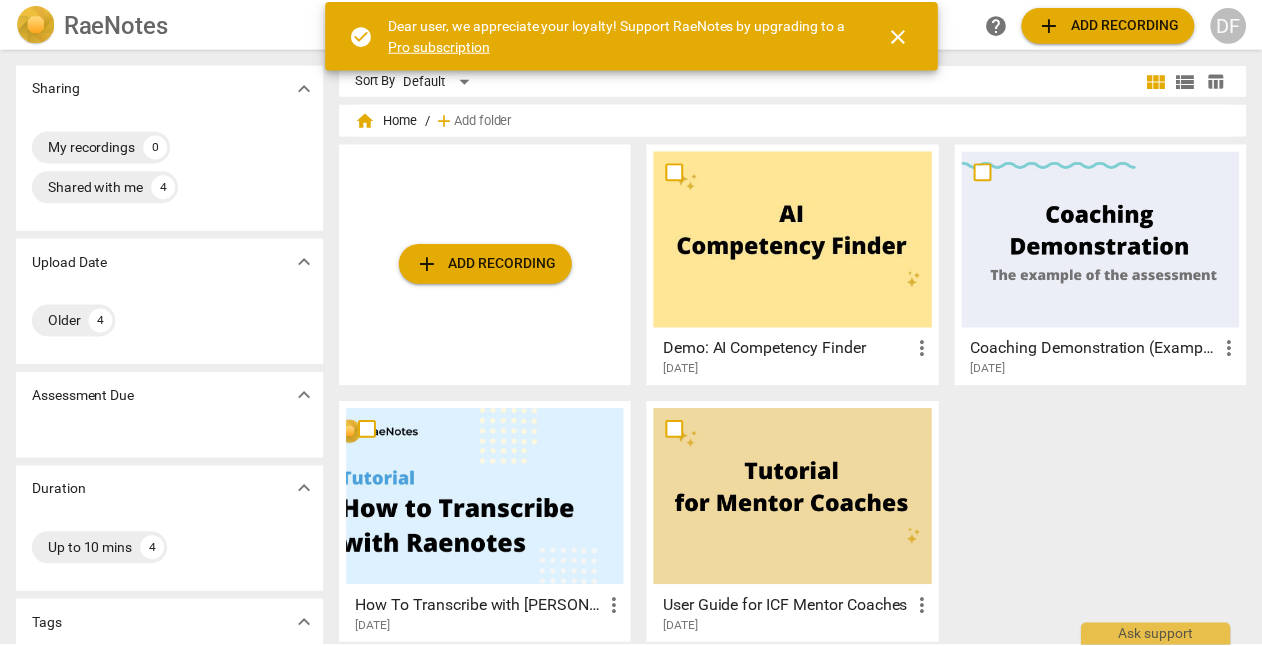 scroll, scrollTop: 0, scrollLeft: 0, axis: both 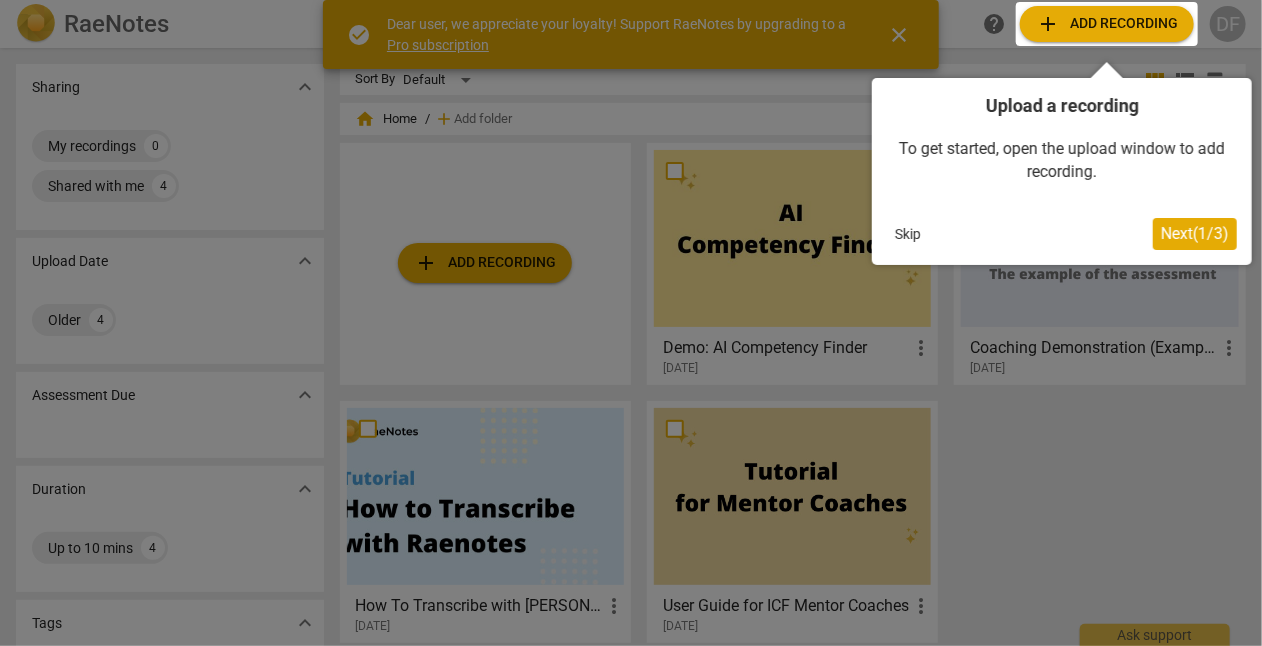 click at bounding box center [631, 323] 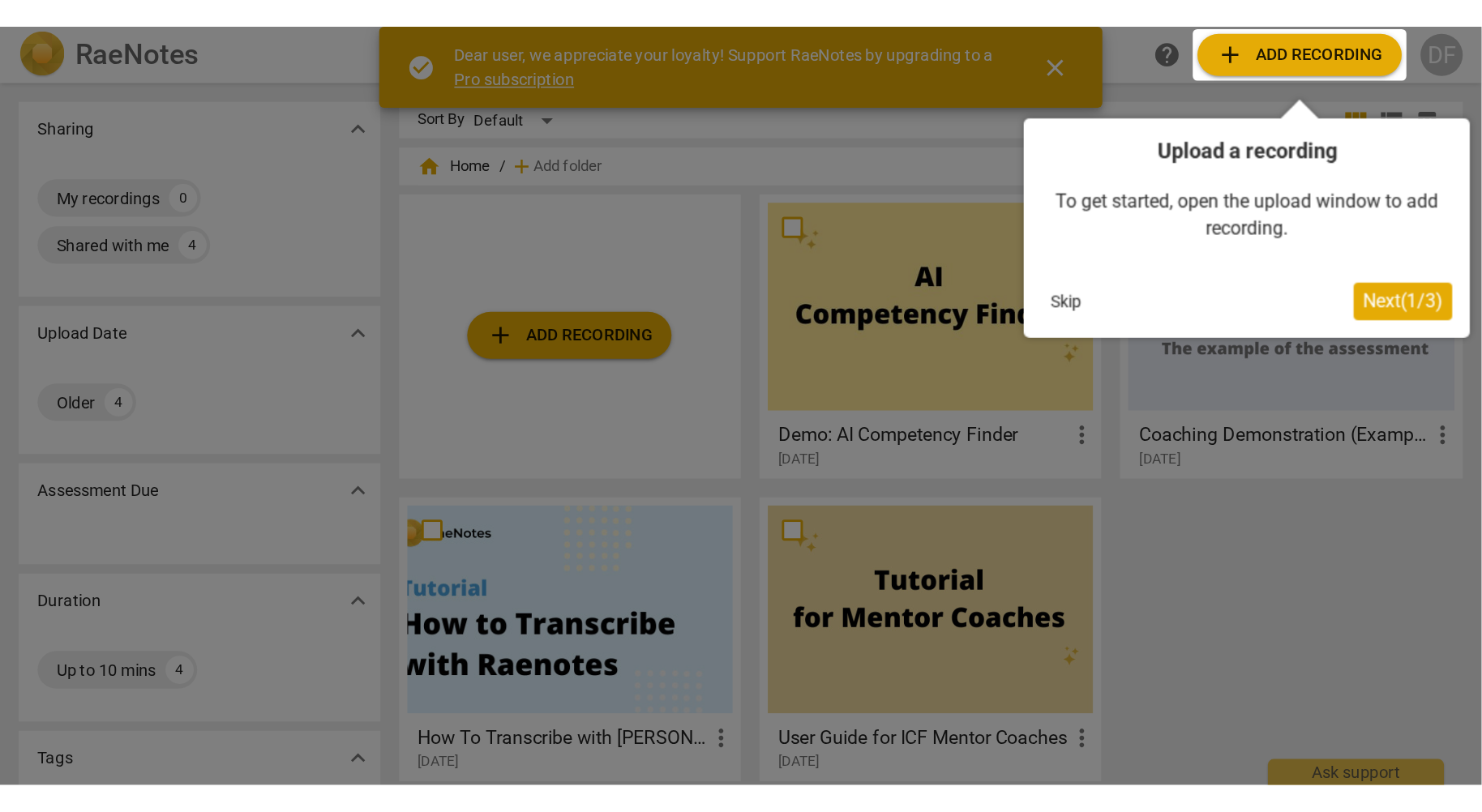 scroll, scrollTop: 0, scrollLeft: 0, axis: both 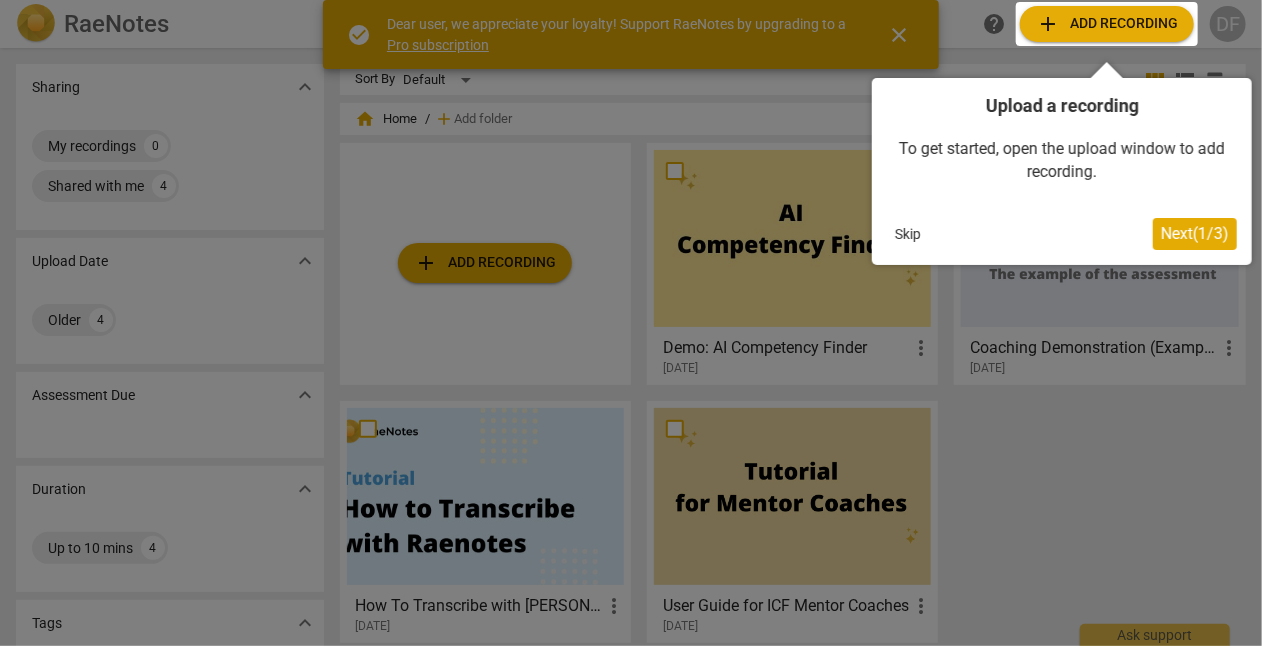 click at bounding box center (631, 323) 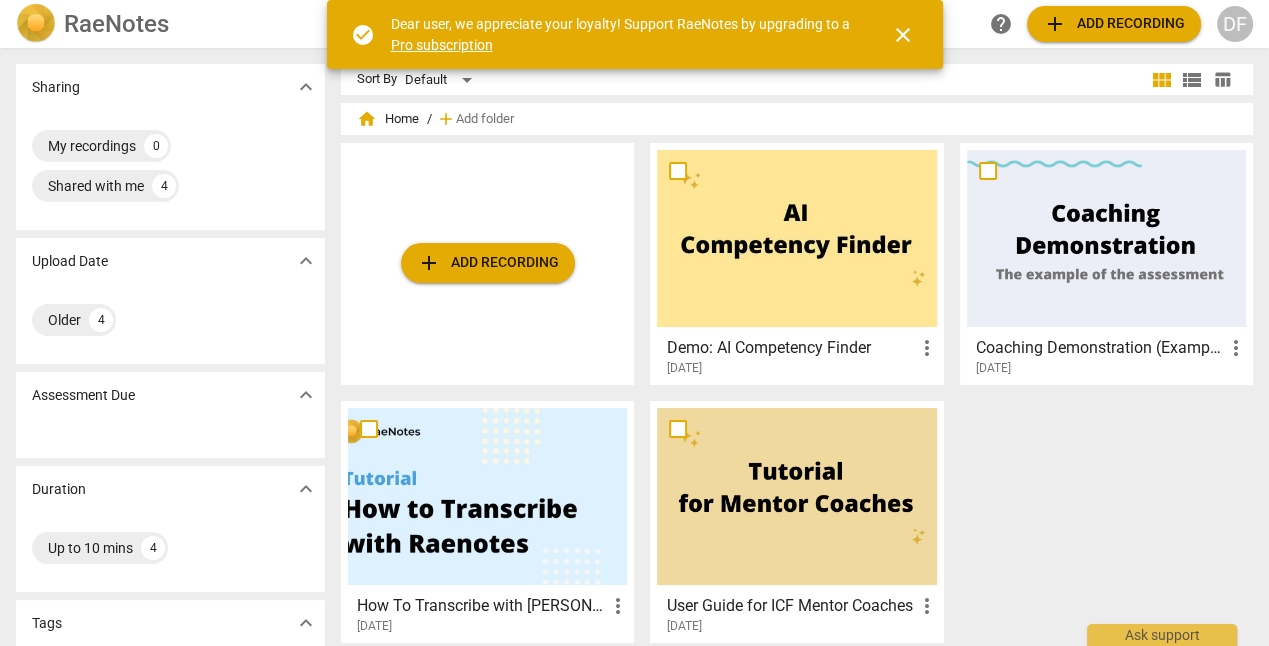 click on "DF" at bounding box center [1235, 24] 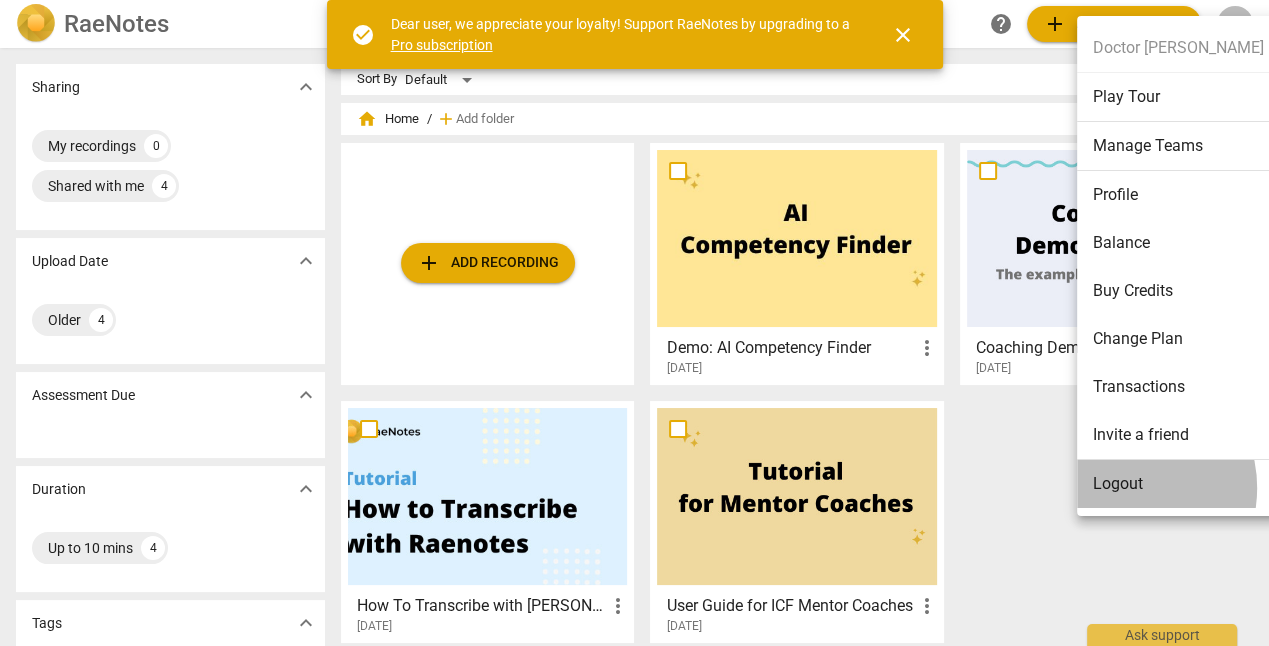 click on "Logout" at bounding box center (1178, 484) 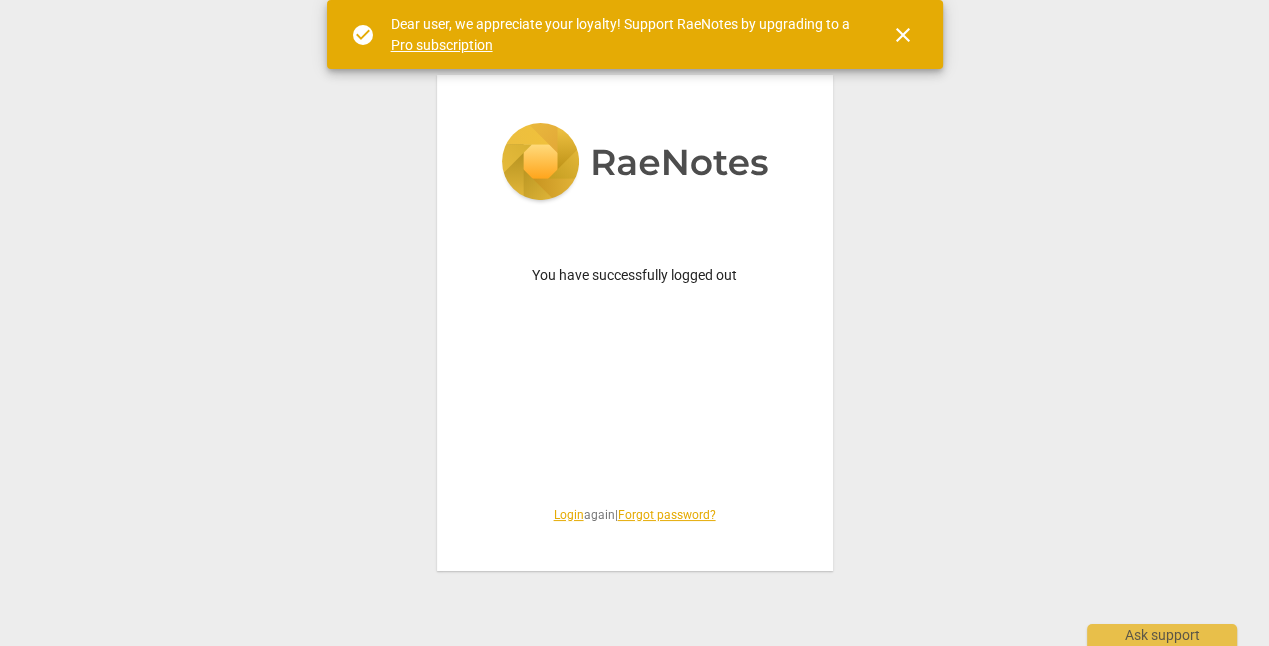 click on "Login" at bounding box center (569, 515) 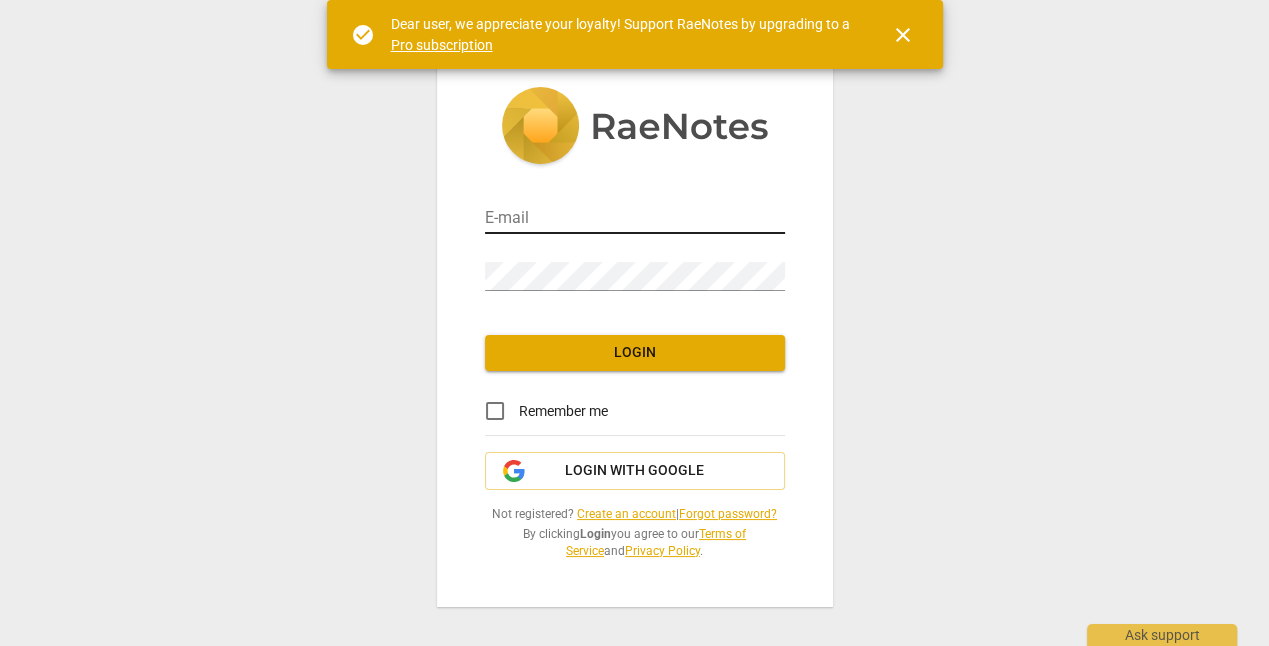 click at bounding box center [635, 219] 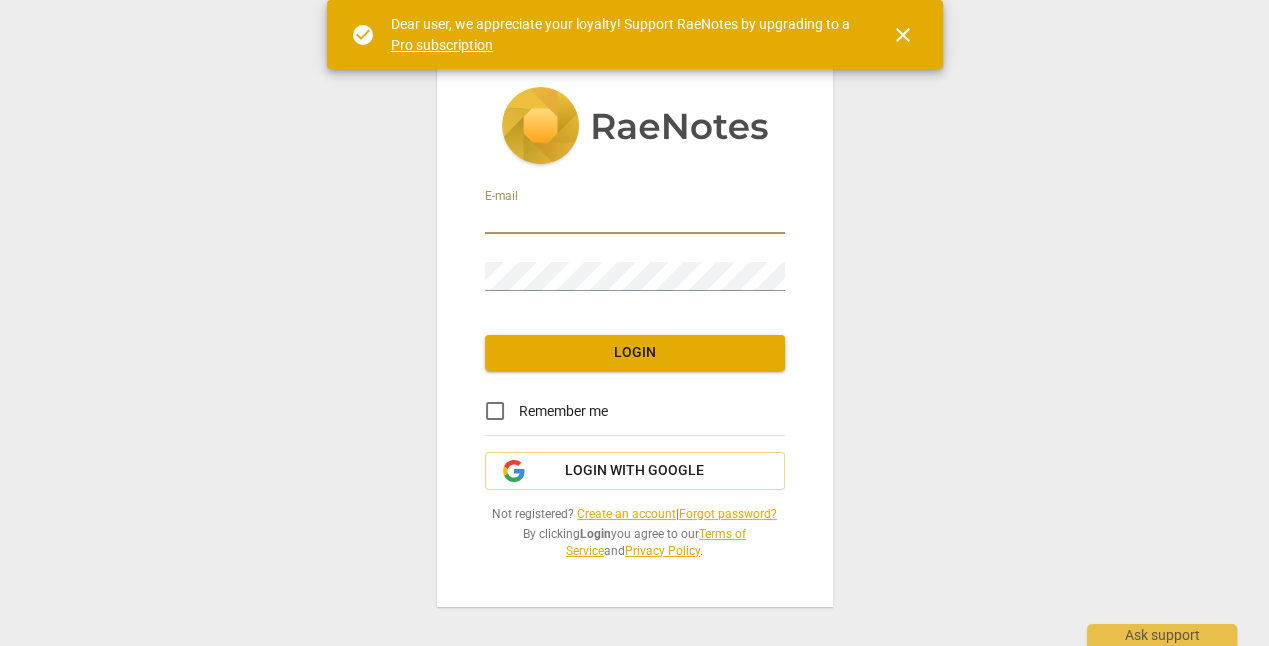 type on "[EMAIL_ADDRESS][DOMAIN_NAME]" 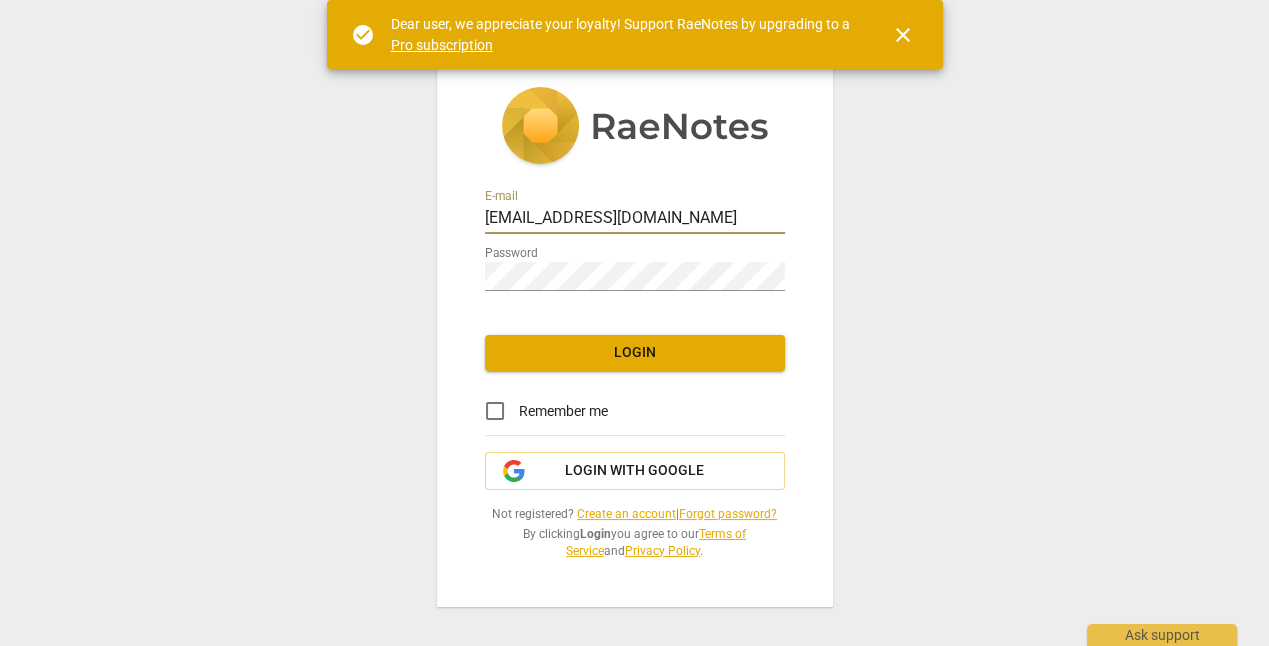 click on "Login" at bounding box center [635, 353] 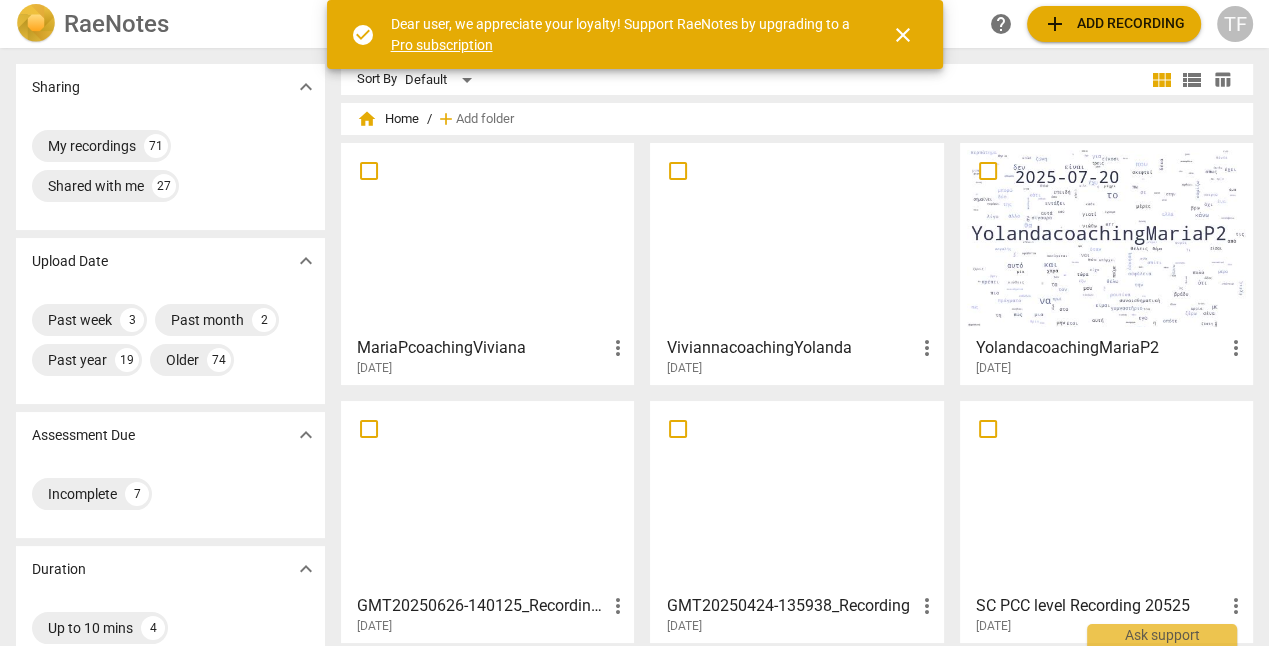click on "GMT20250424-135938_Recording" at bounding box center [790, 606] 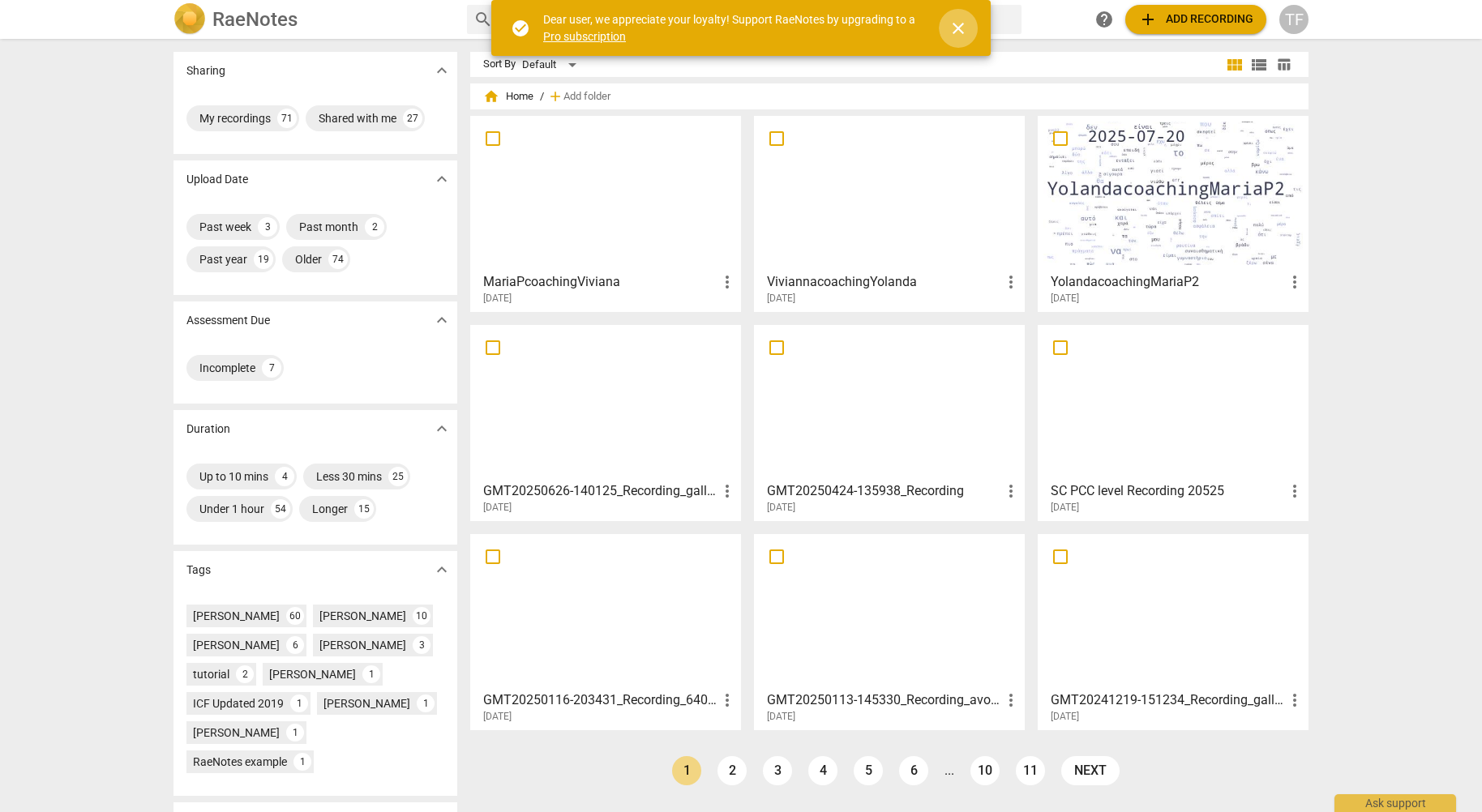 click on "close" at bounding box center (958, 28) 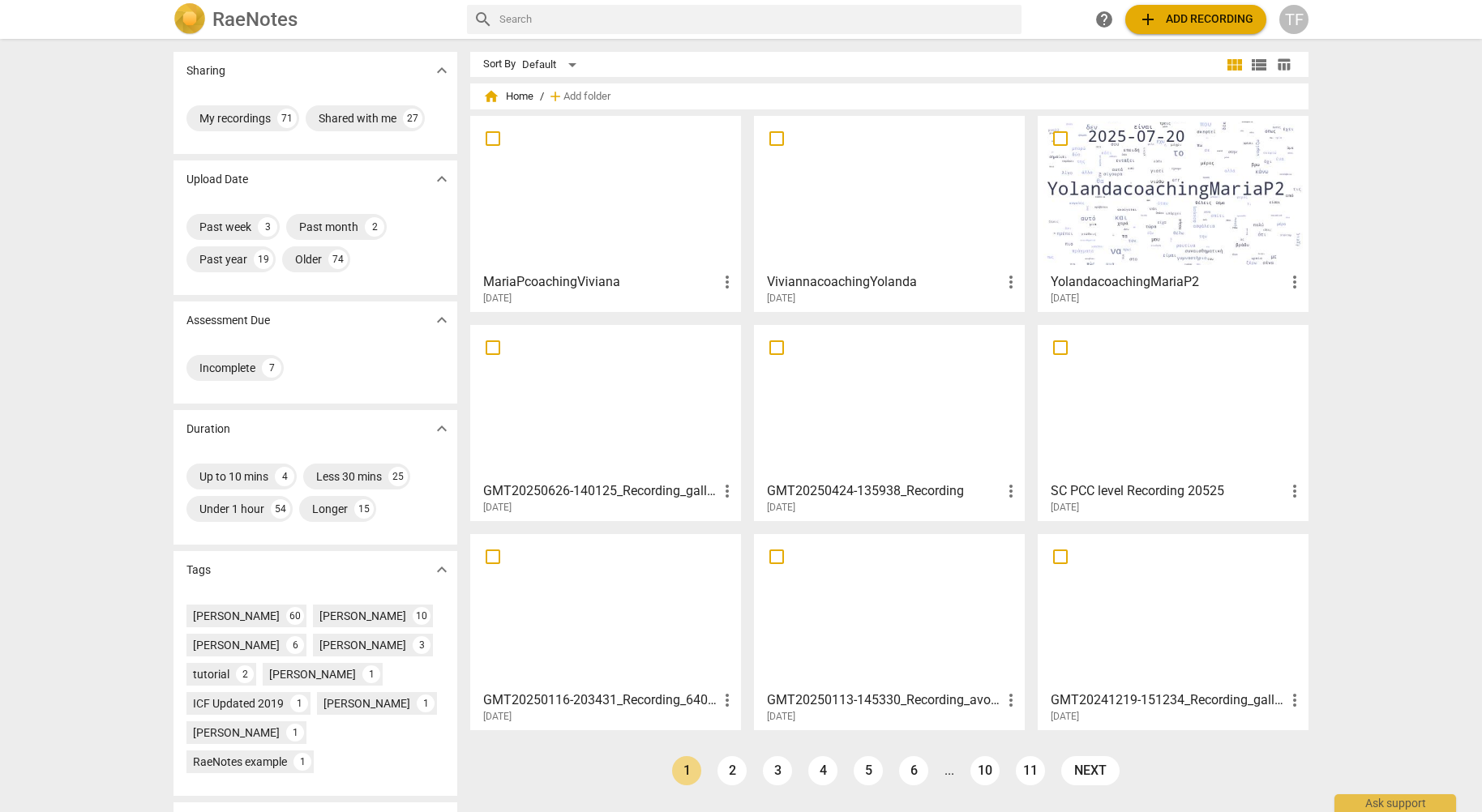 click at bounding box center [1173, 193] 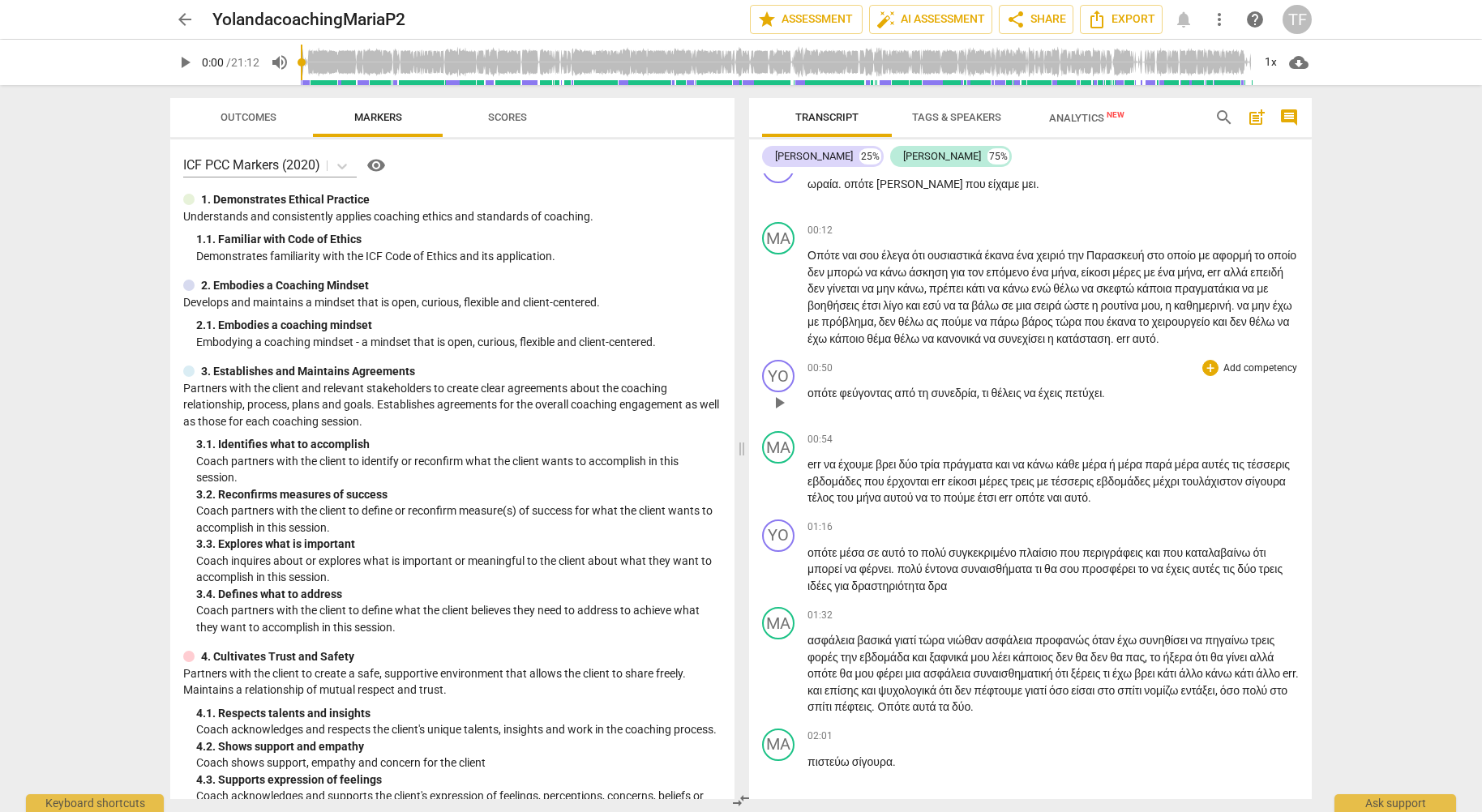 scroll, scrollTop: 106, scrollLeft: 0, axis: vertical 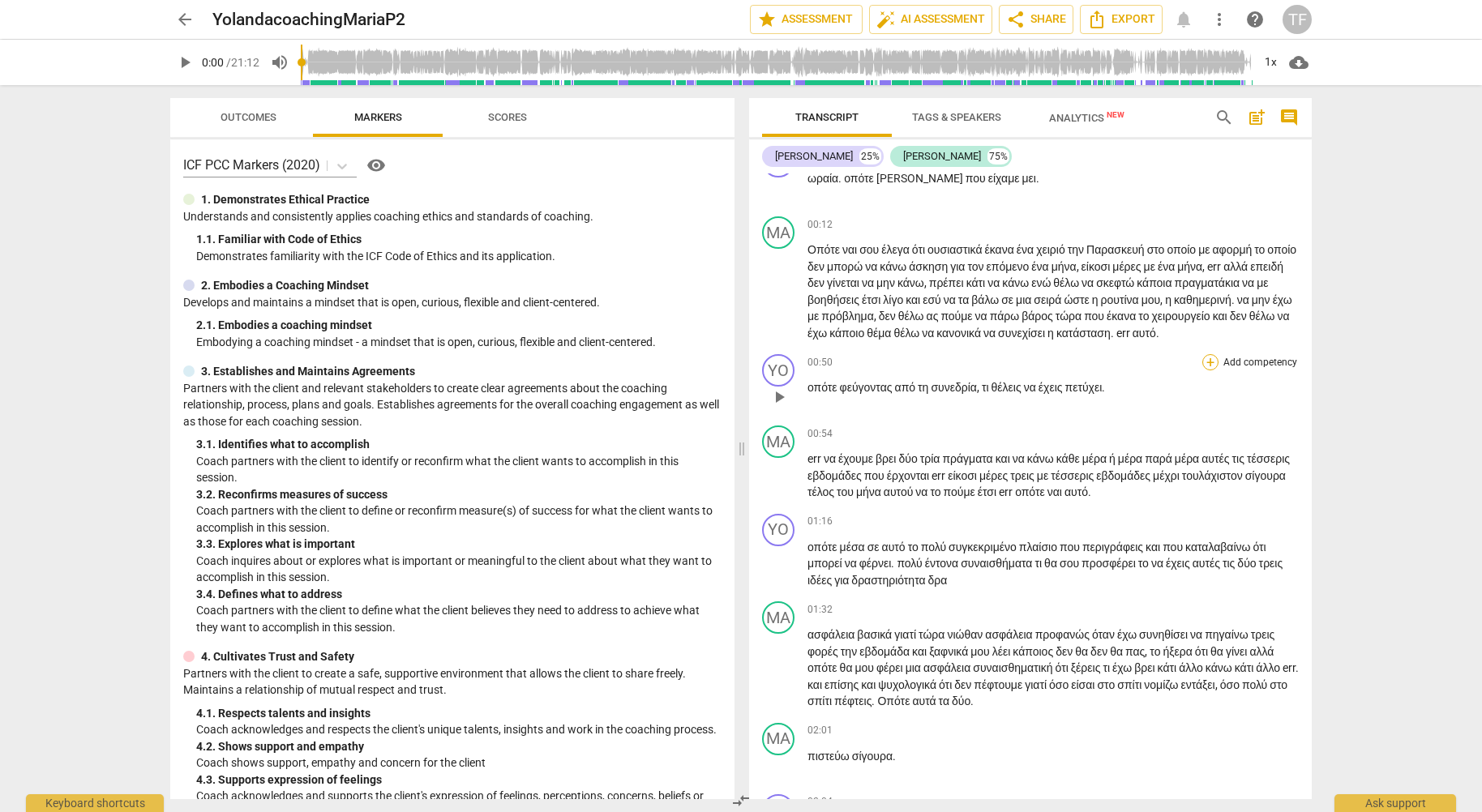 click on "+" at bounding box center [1210, 362] 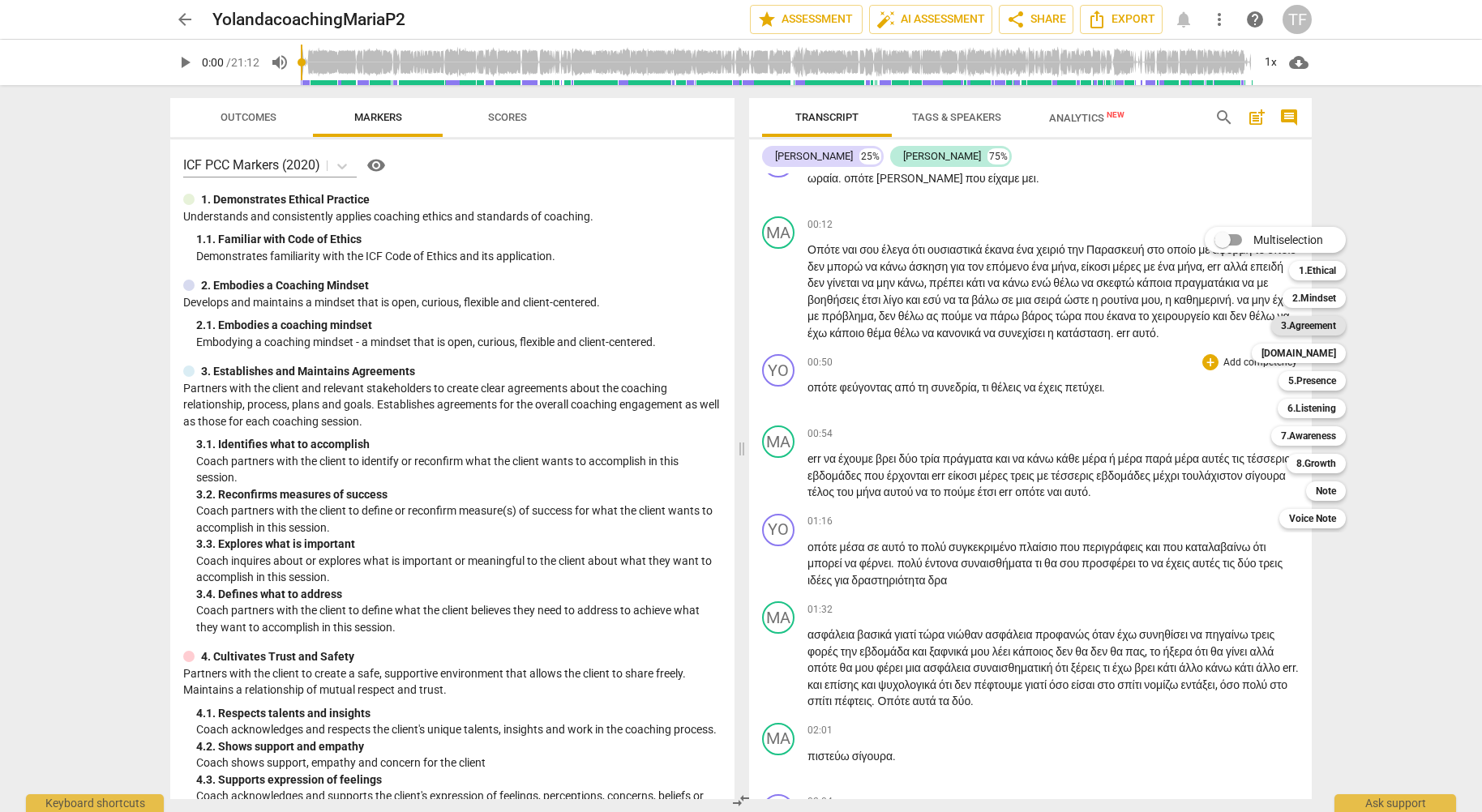 click on "3.Agreement" at bounding box center [1309, 326] 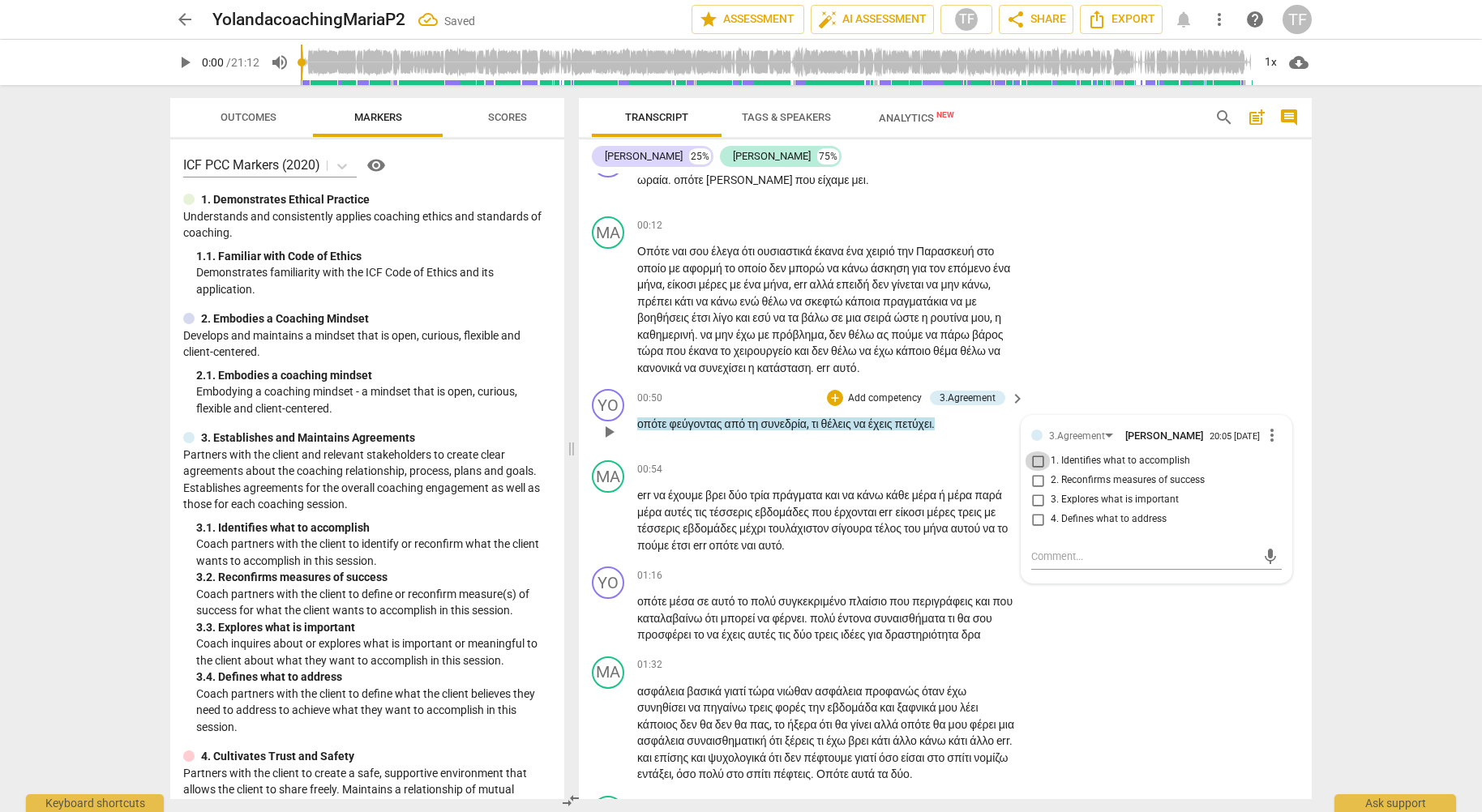 click on "1. Identifies what to accomplish" at bounding box center (1038, 461) 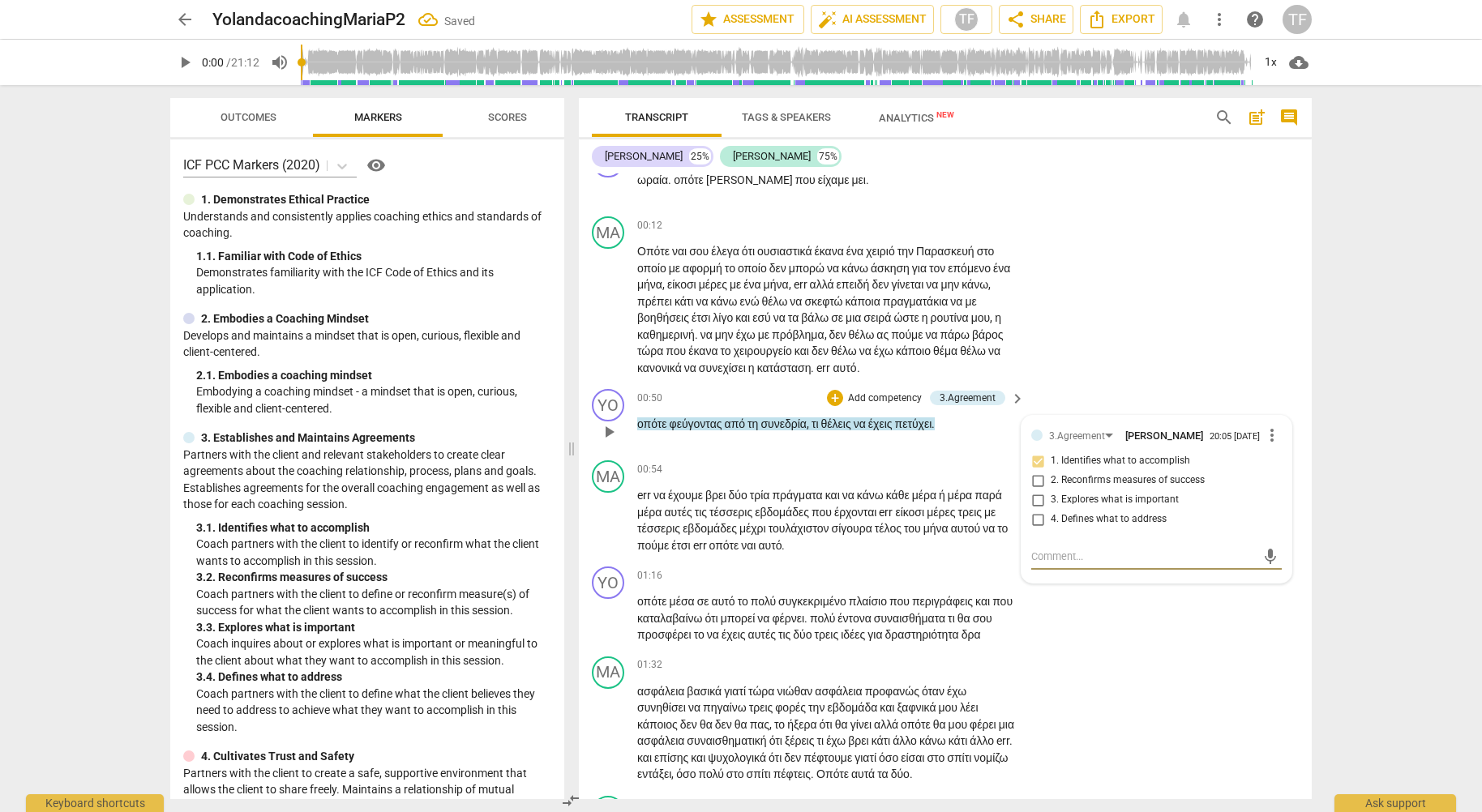 click at bounding box center (1143, 556) 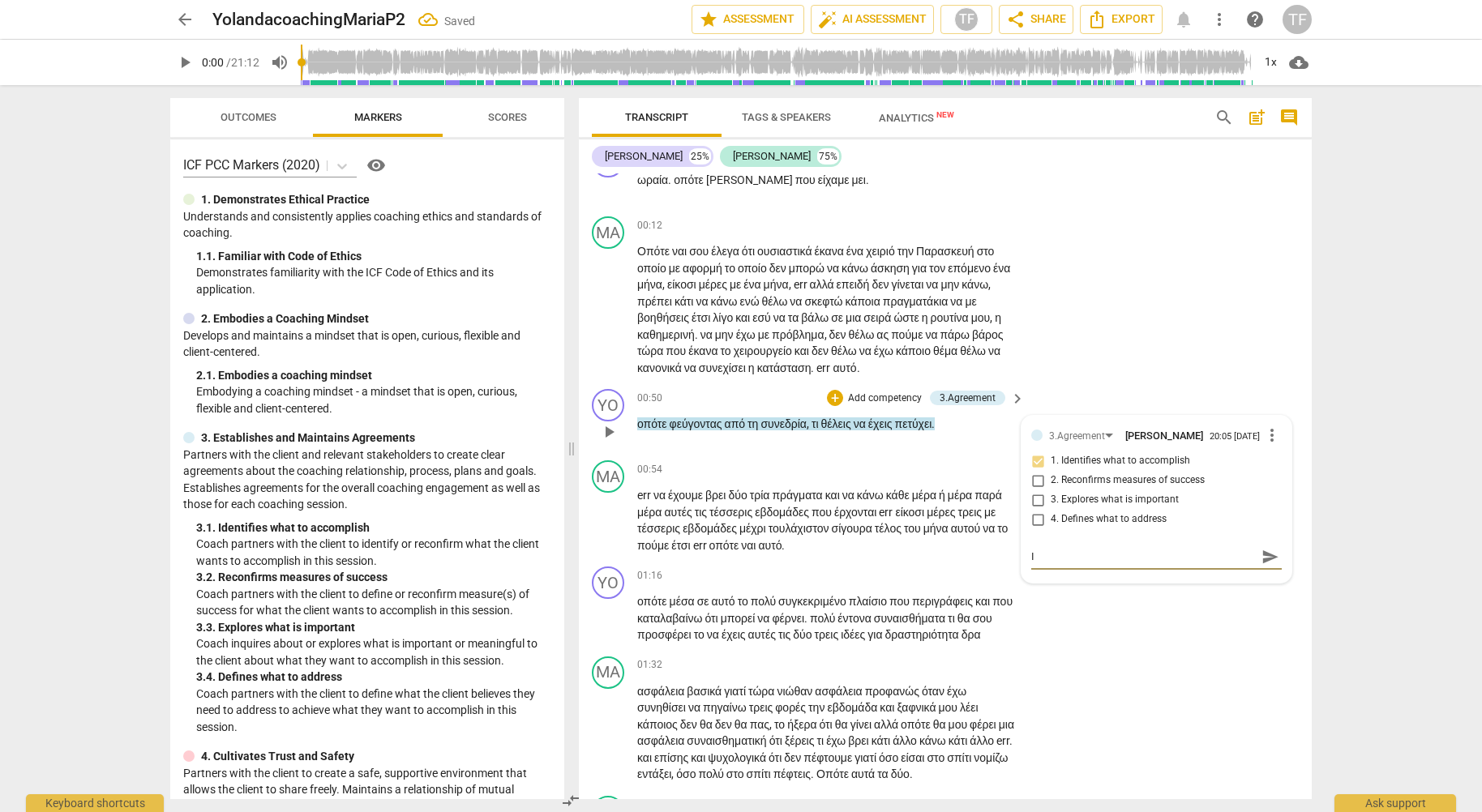 type on "I" 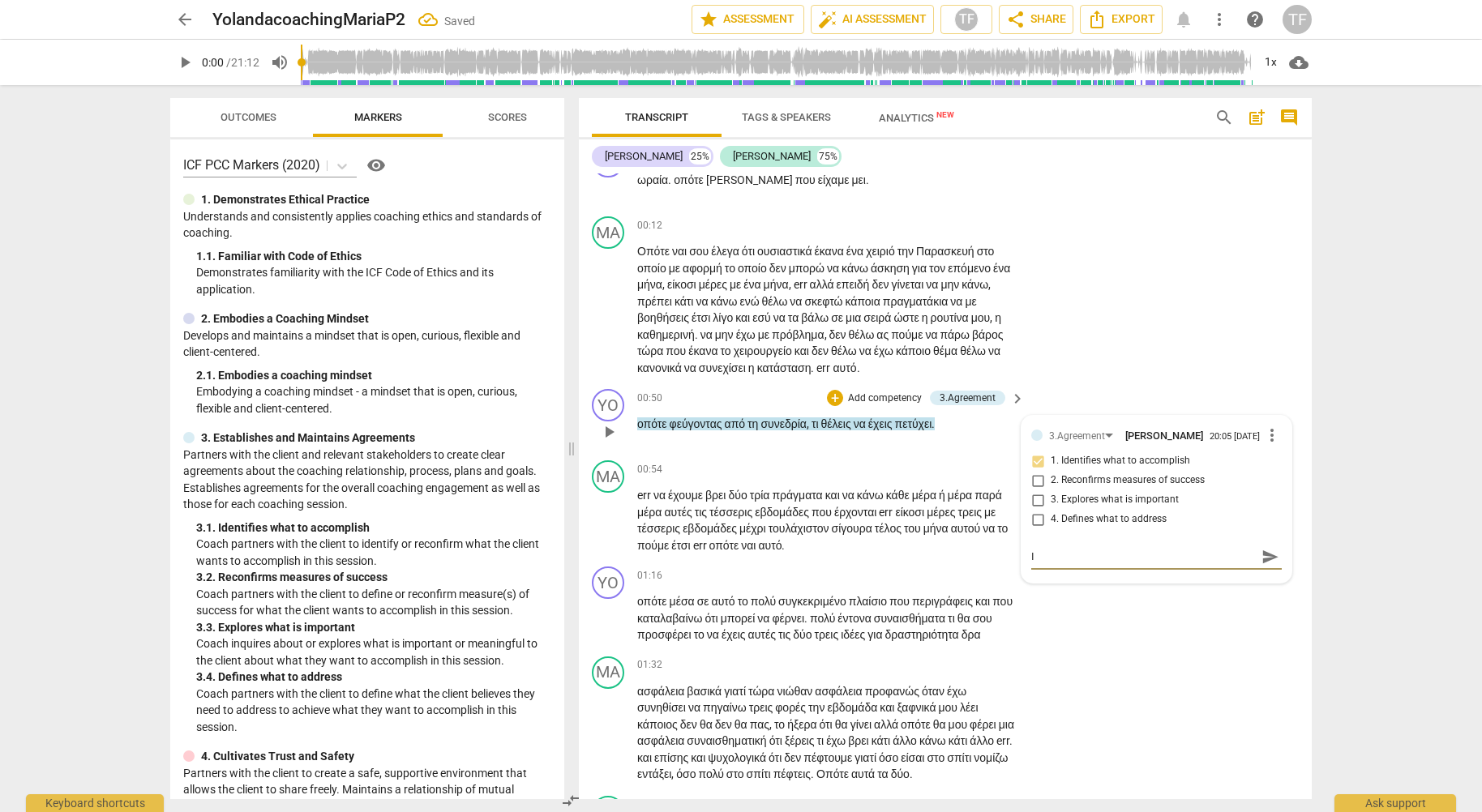 type on "I" 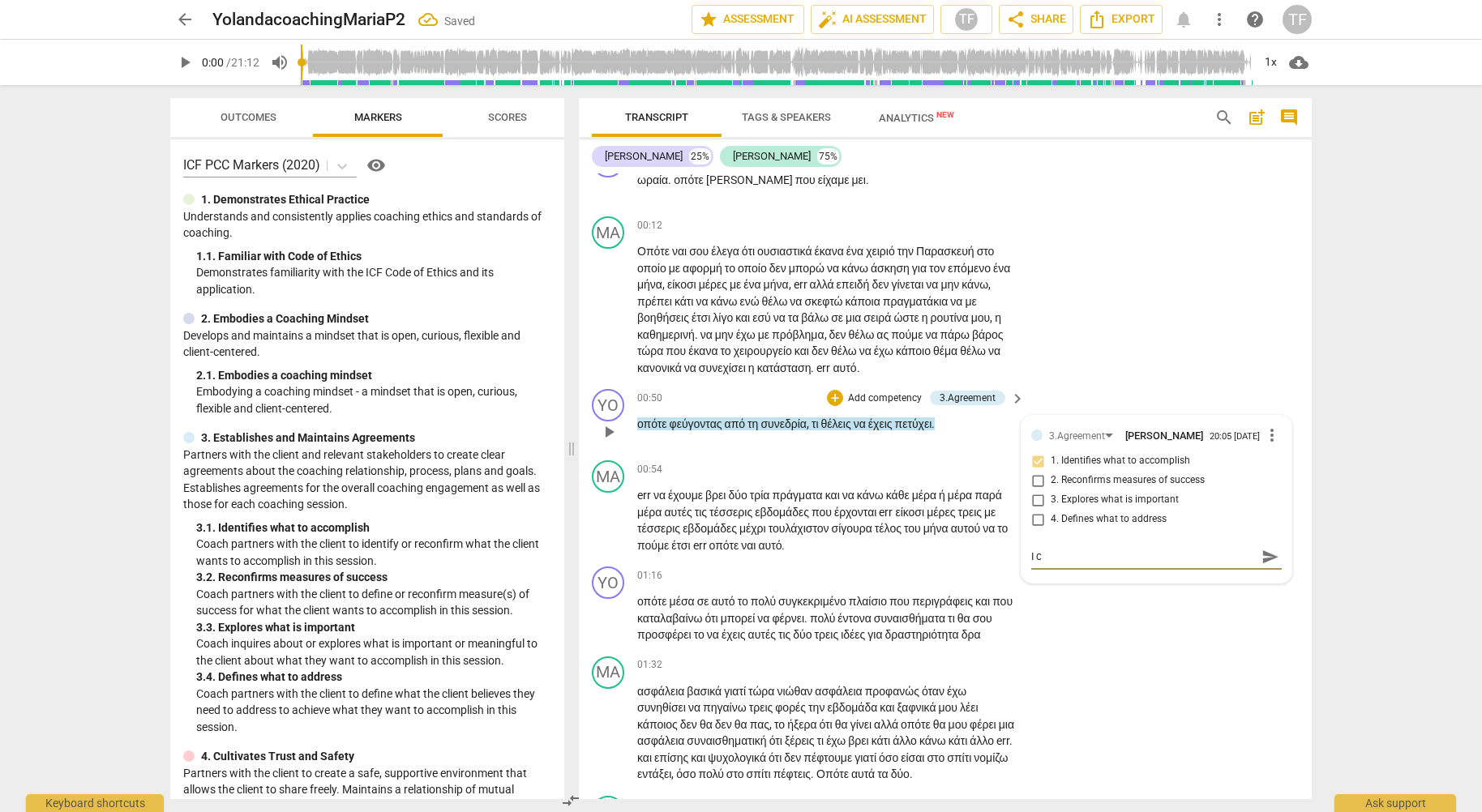 type on "I cn" 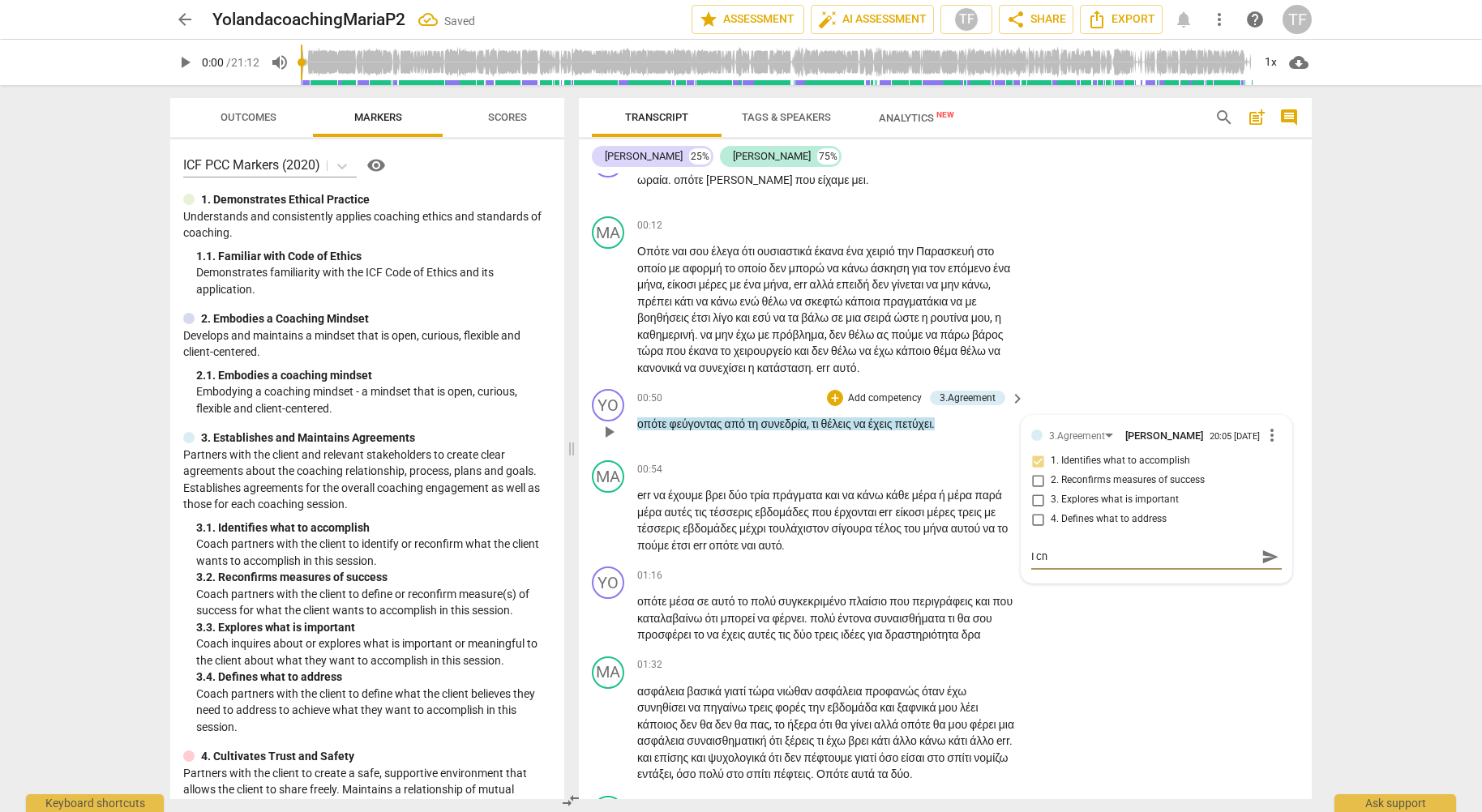 type on "I cna" 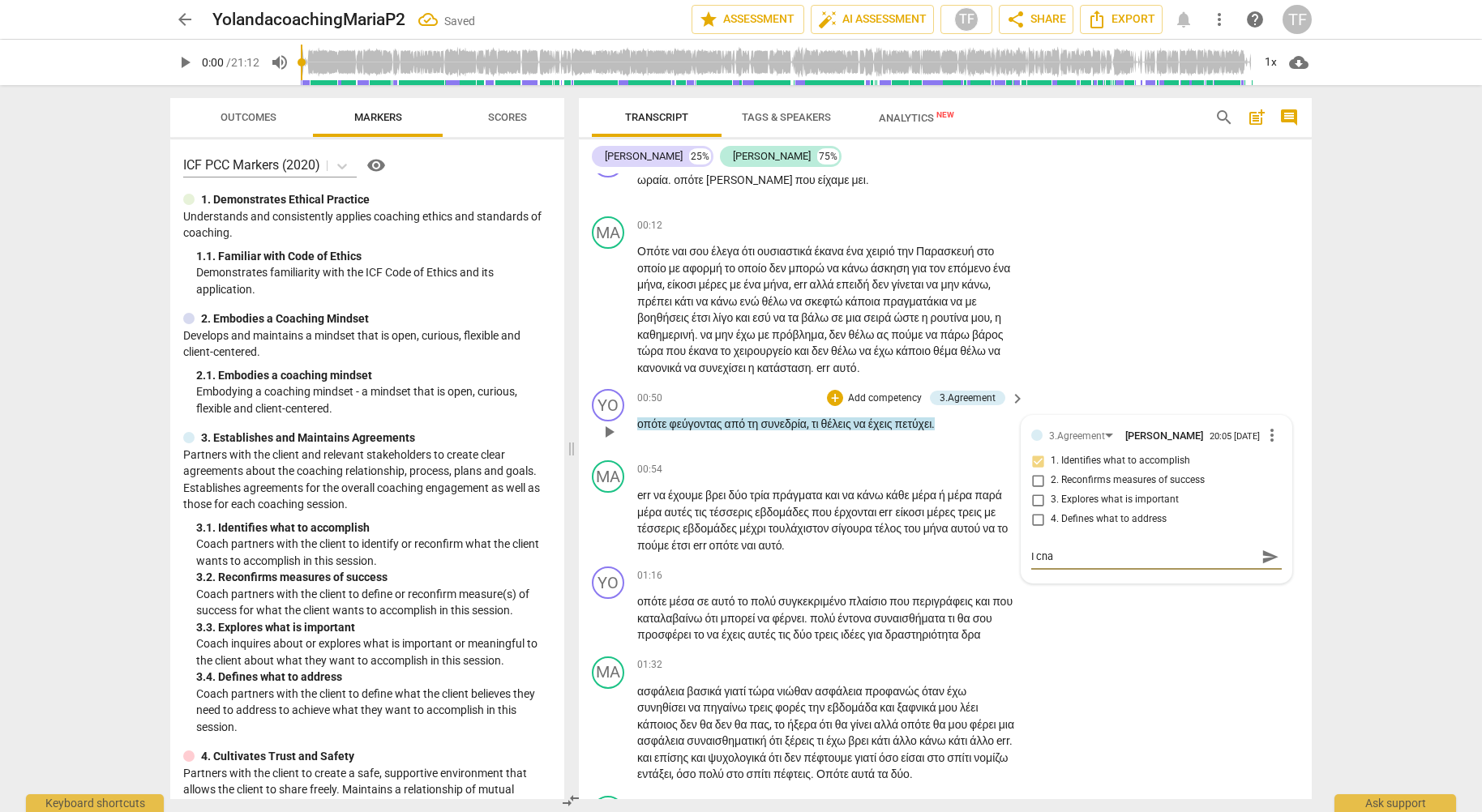 type on "I cn" 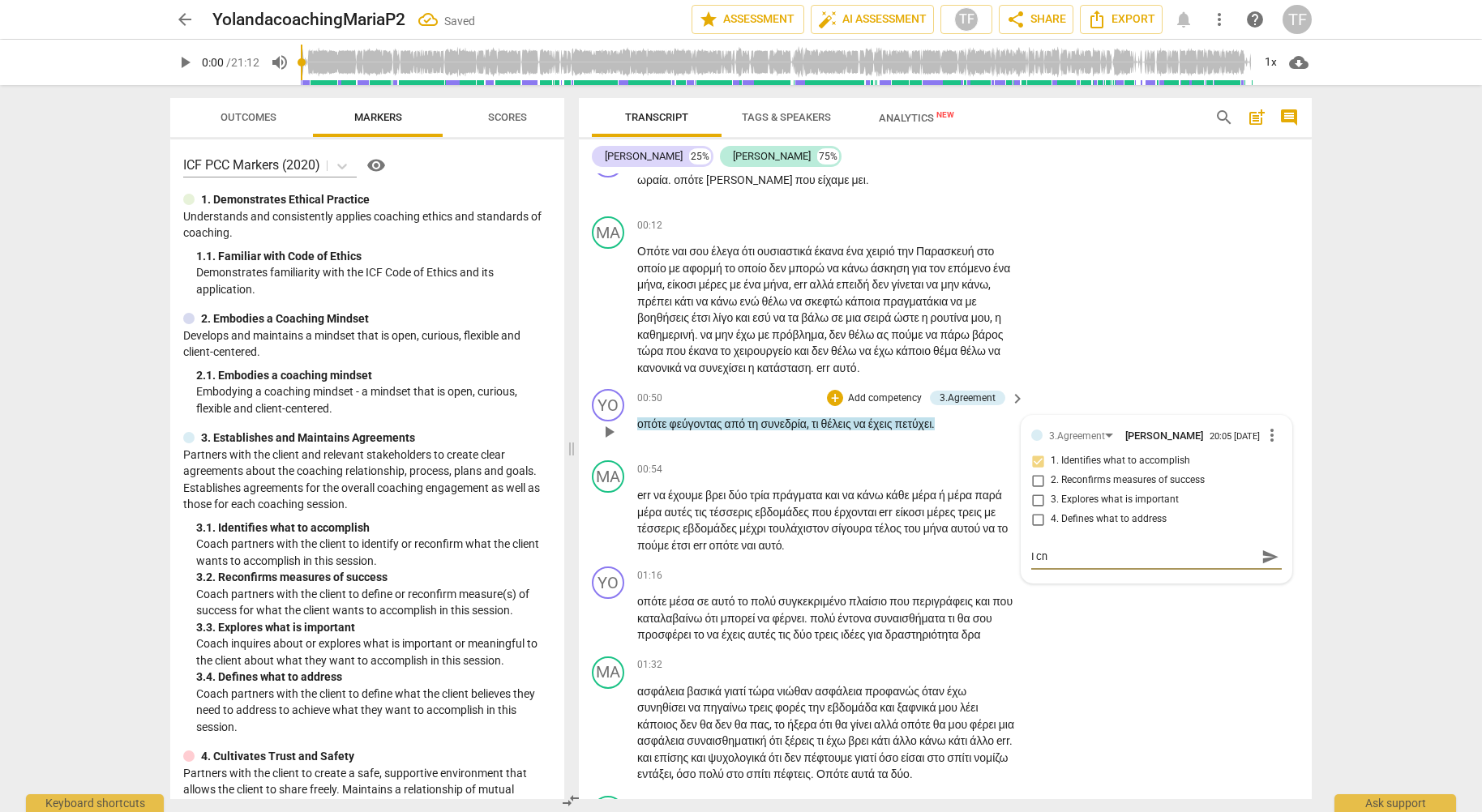 type on "I c" 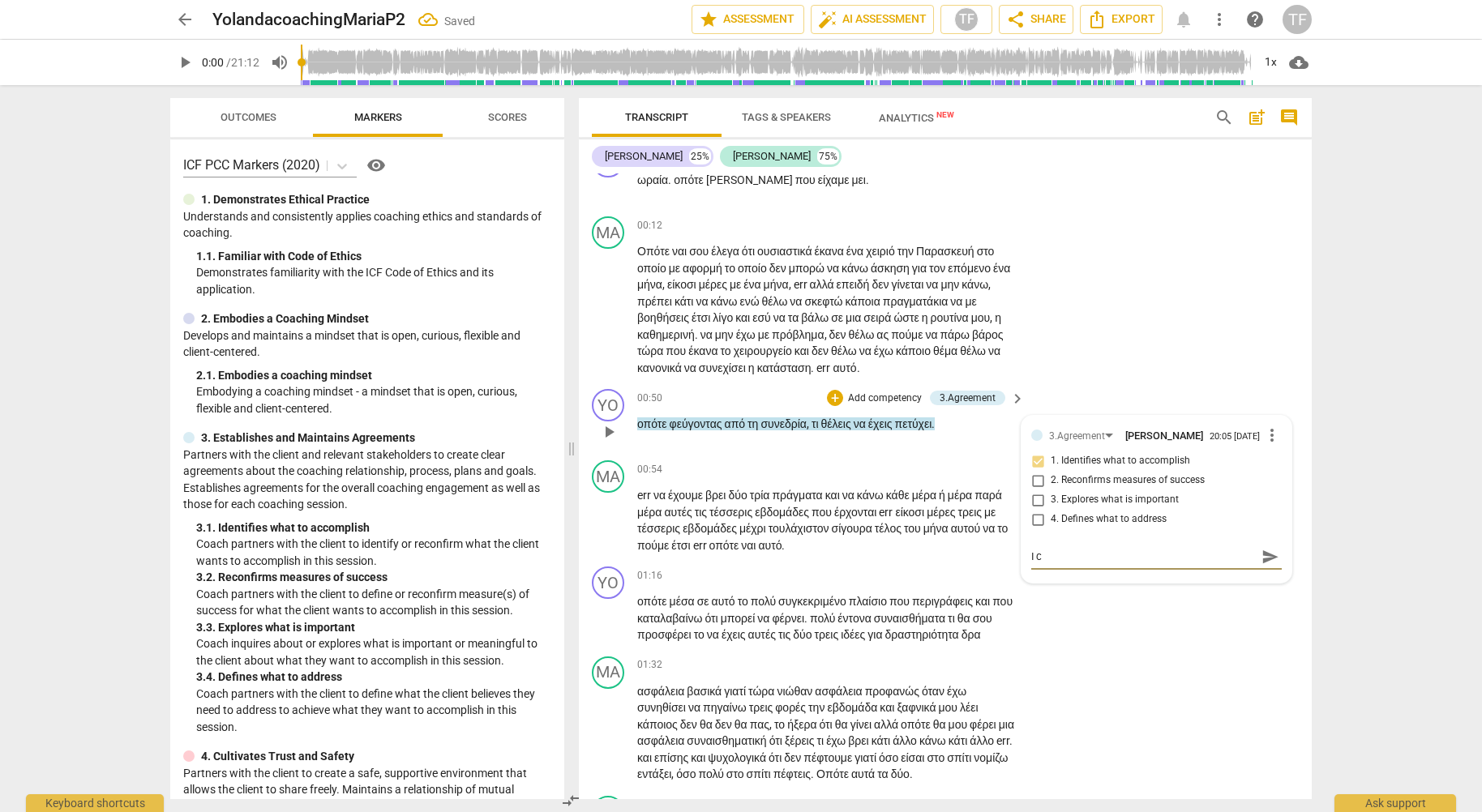 type on "I ca" 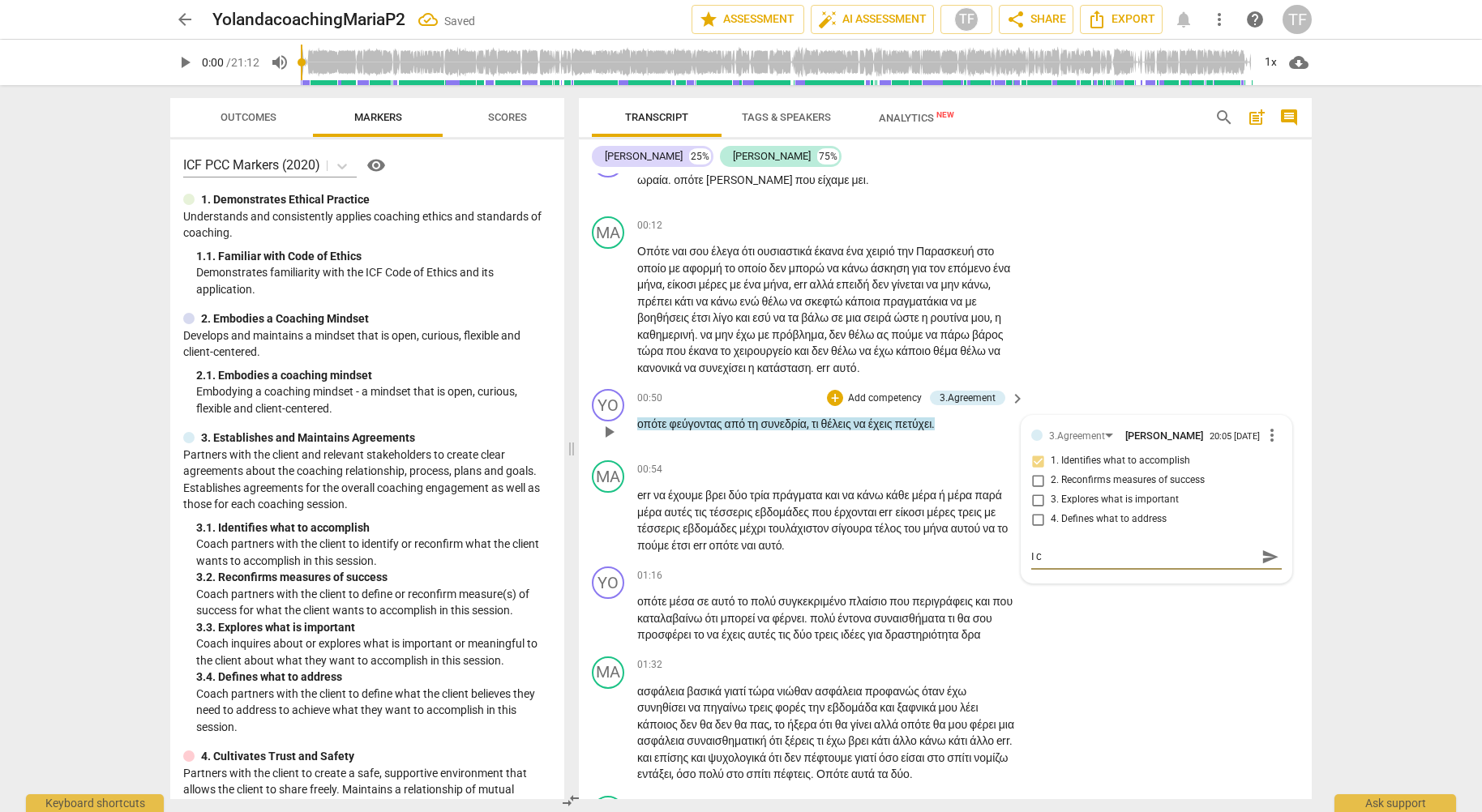 type on "I ca" 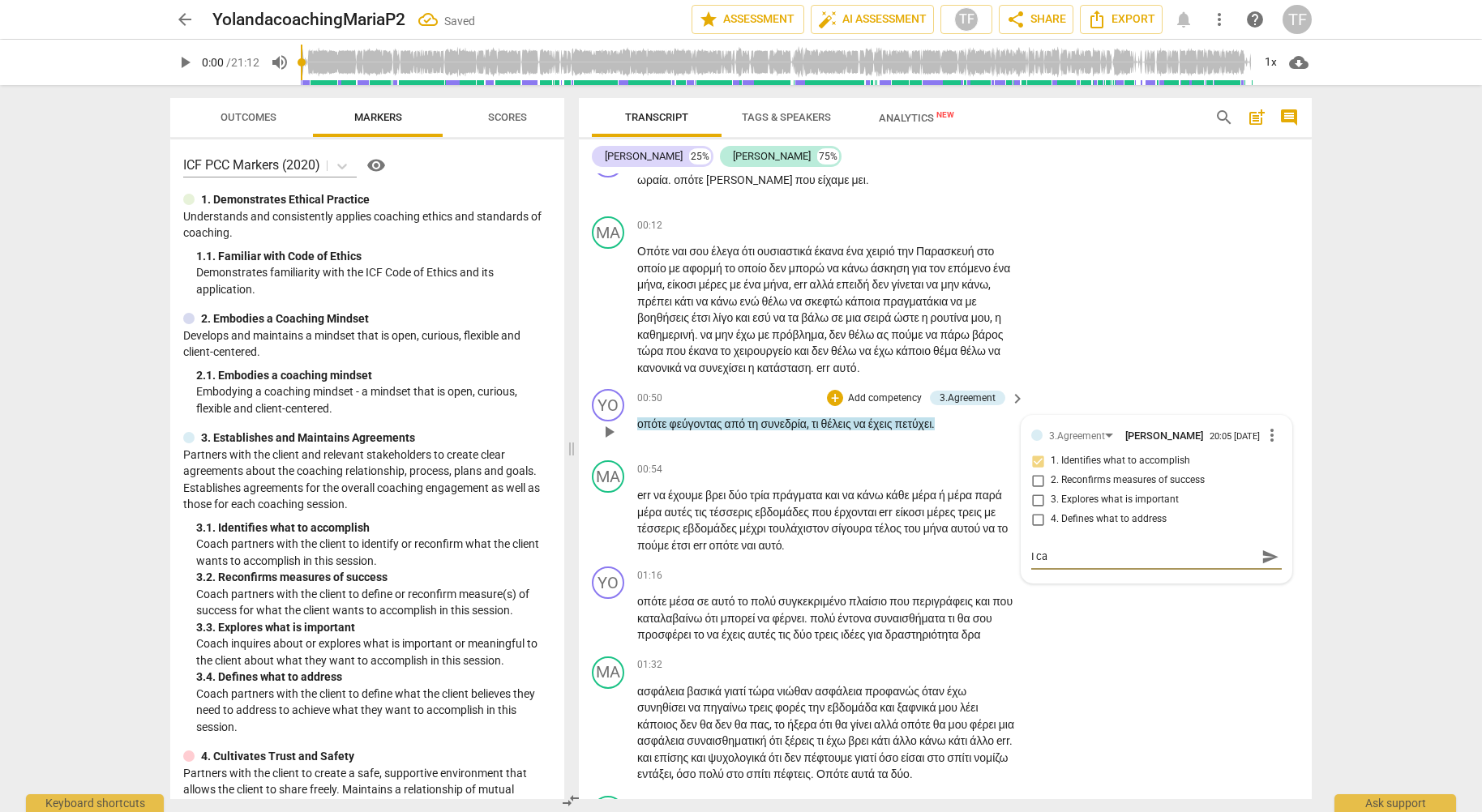 type on "I can" 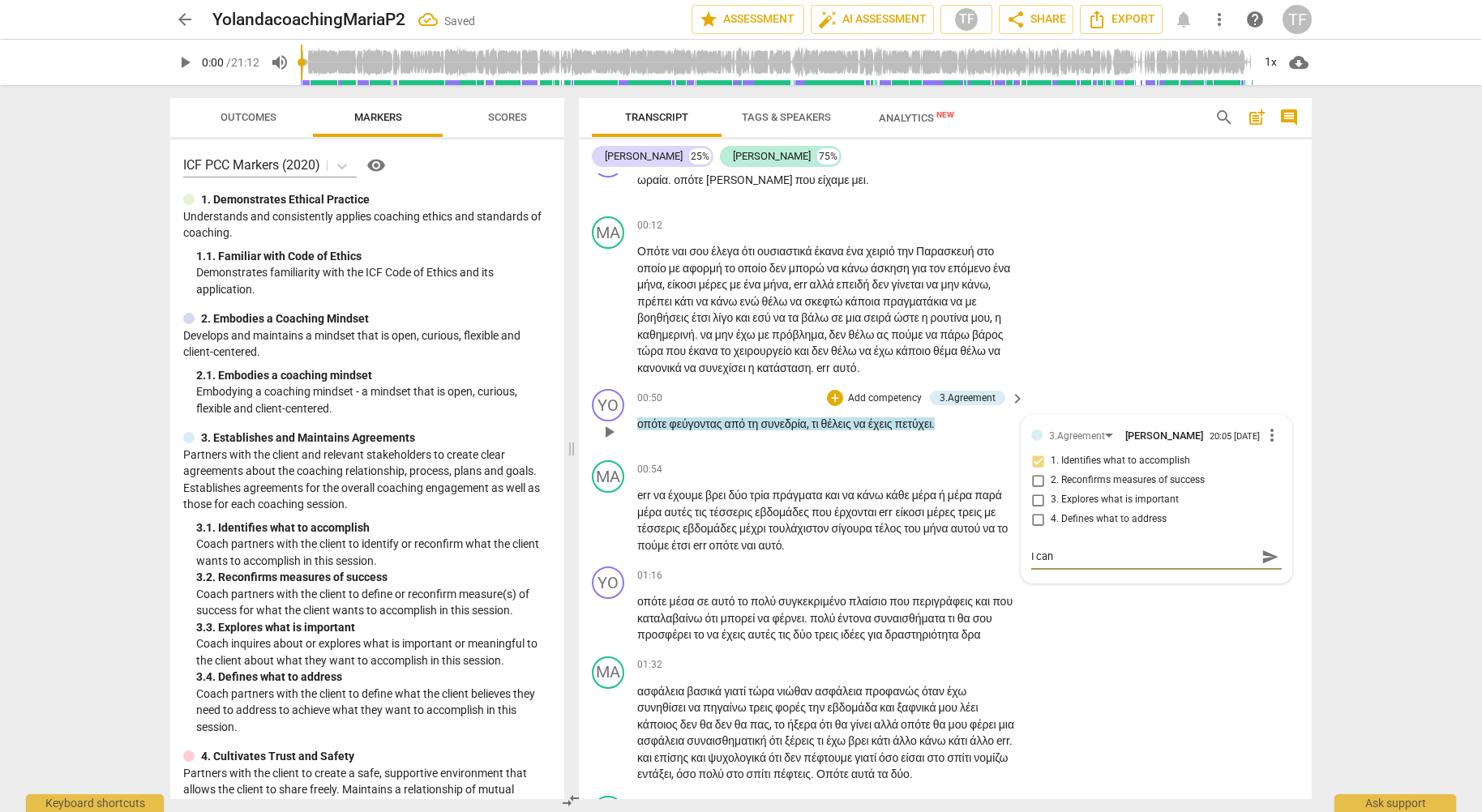 type on "I can" 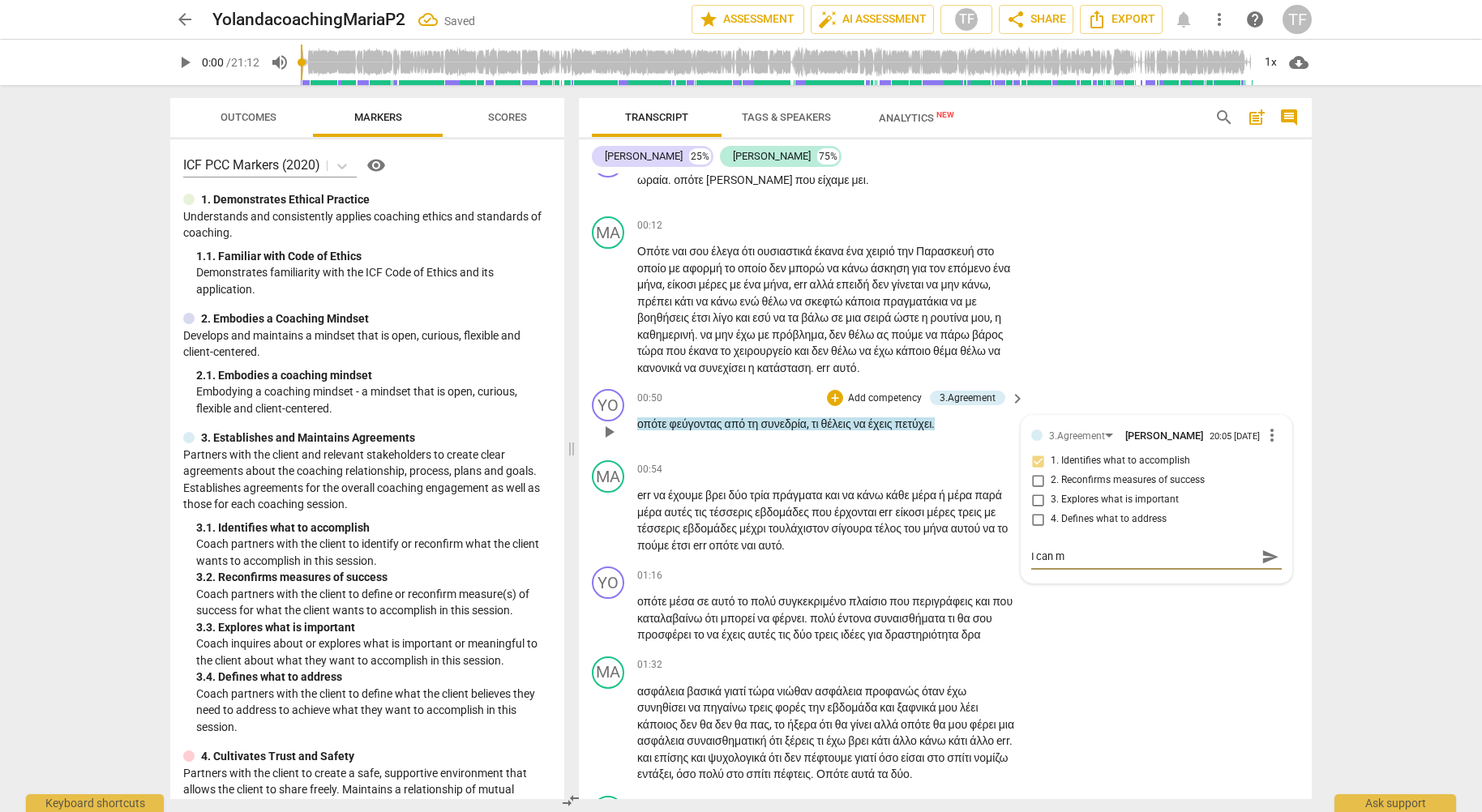 type on "I can ma" 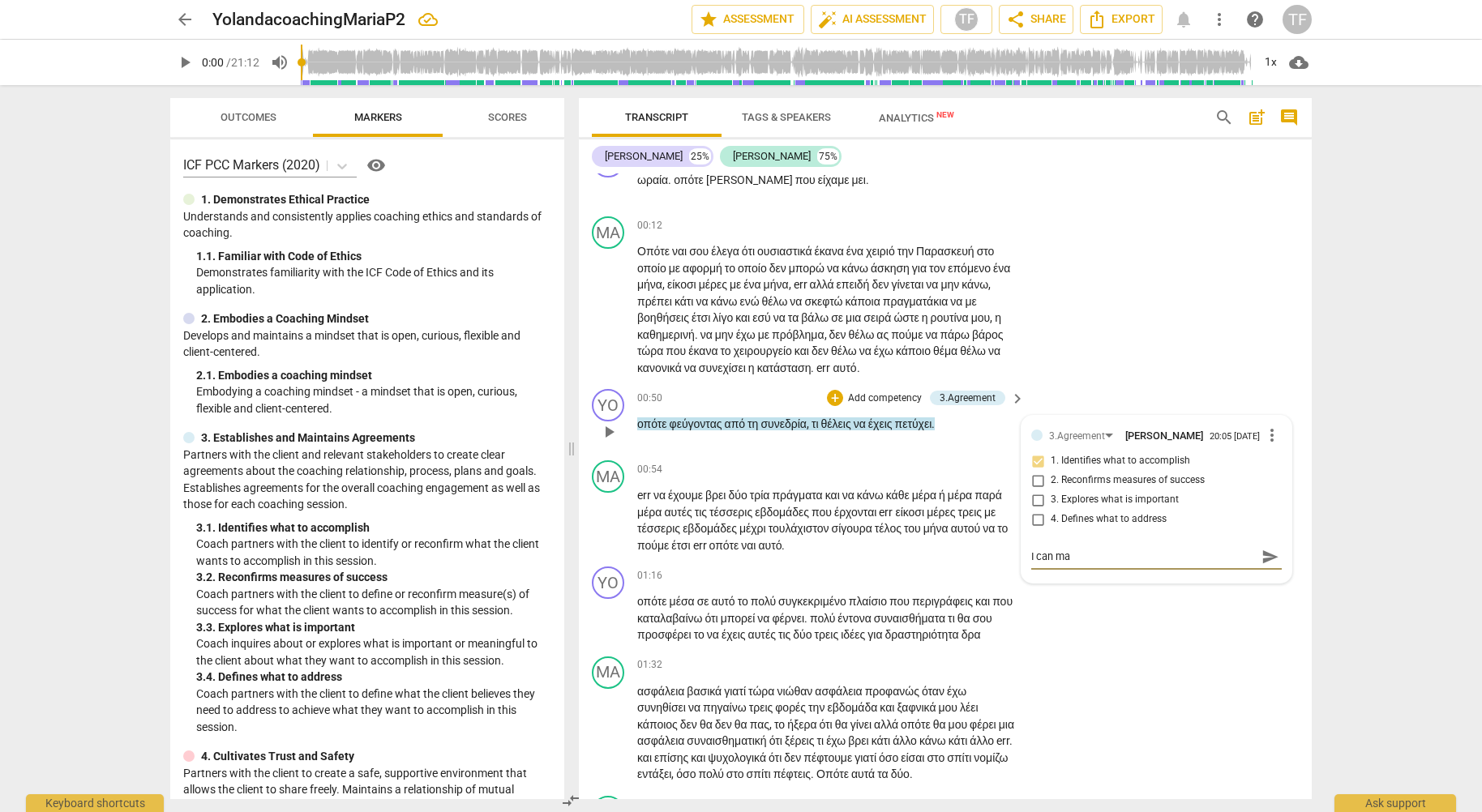 type on "I can mak" 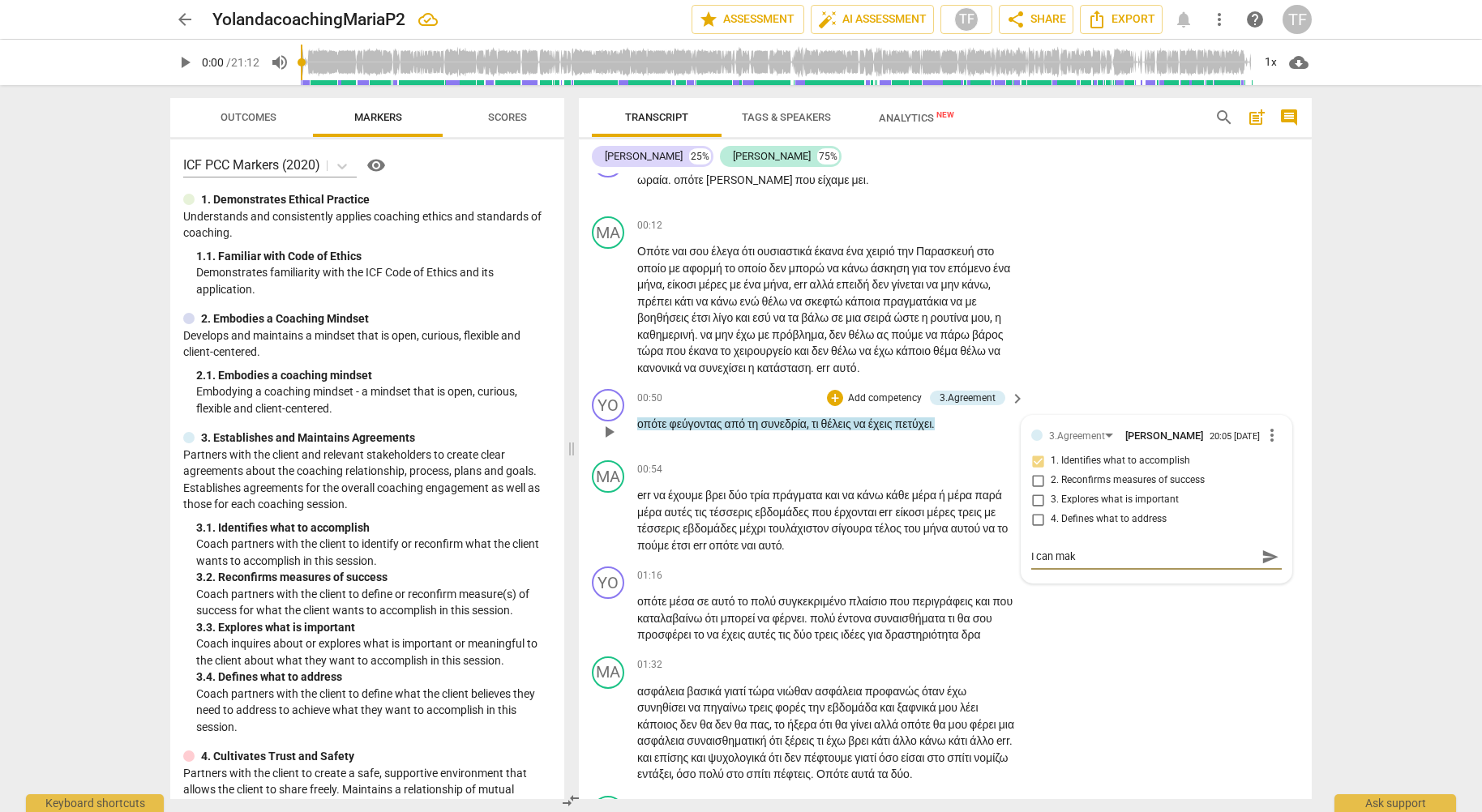 type on "I can make" 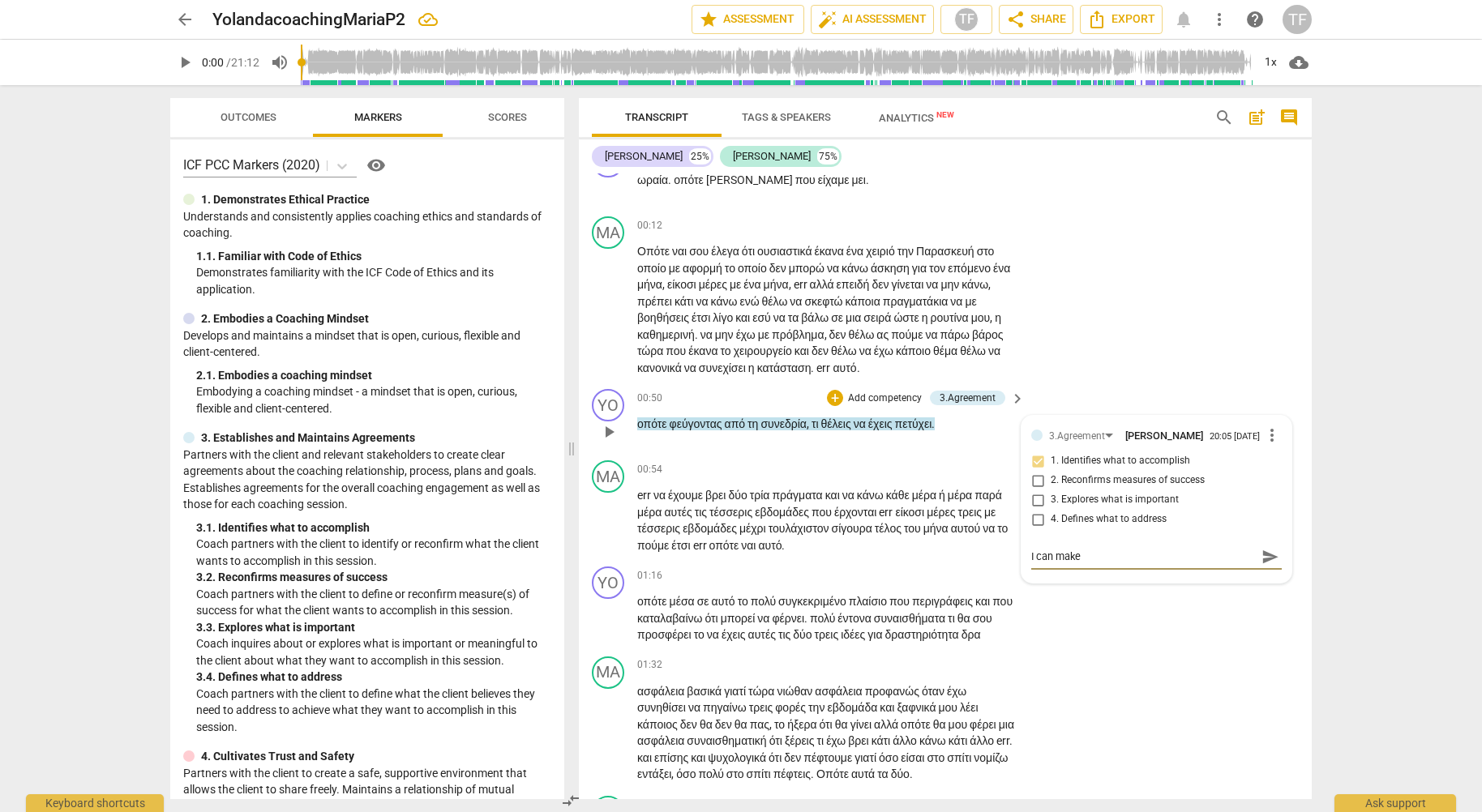 type on "I can make" 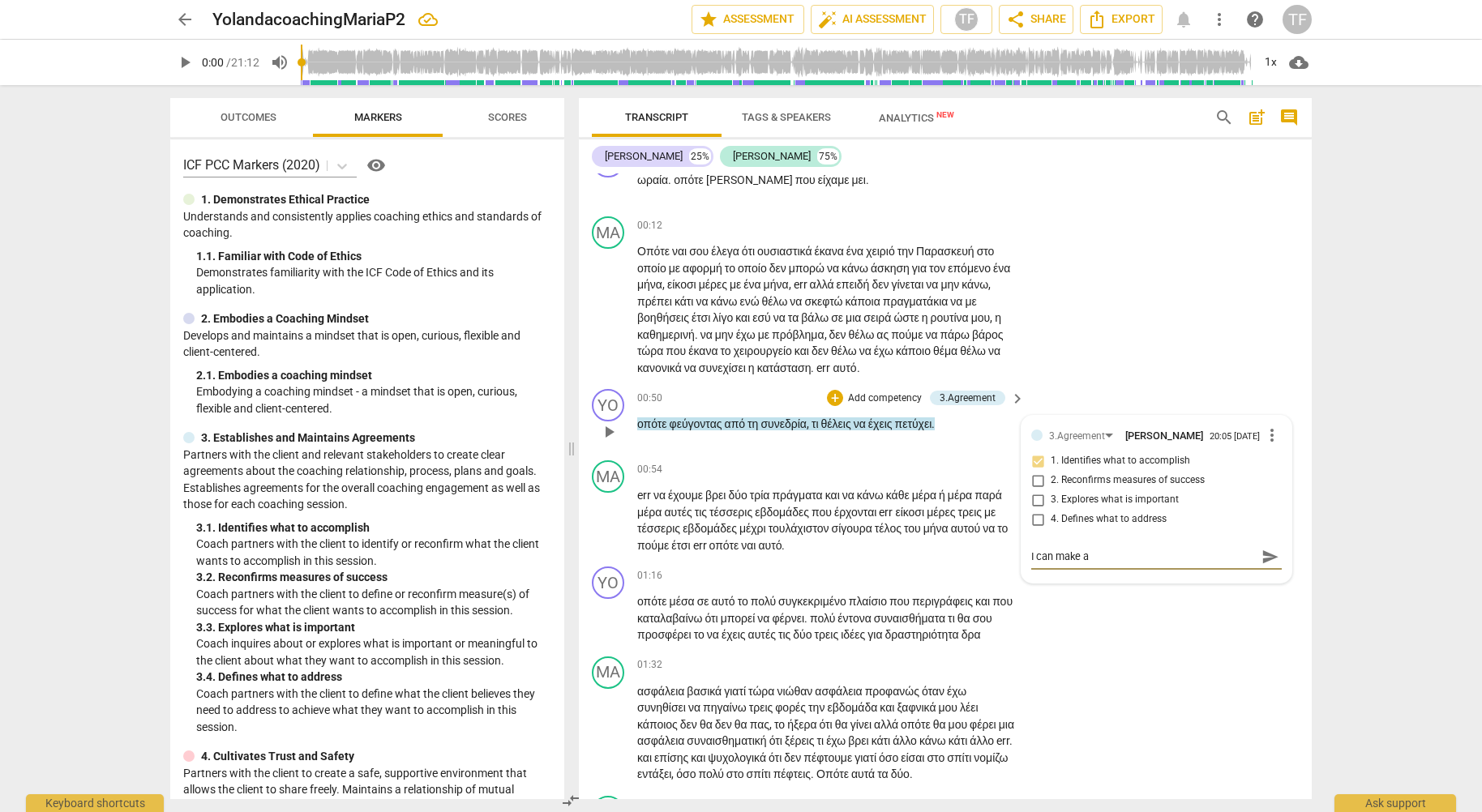 type on "I can make a" 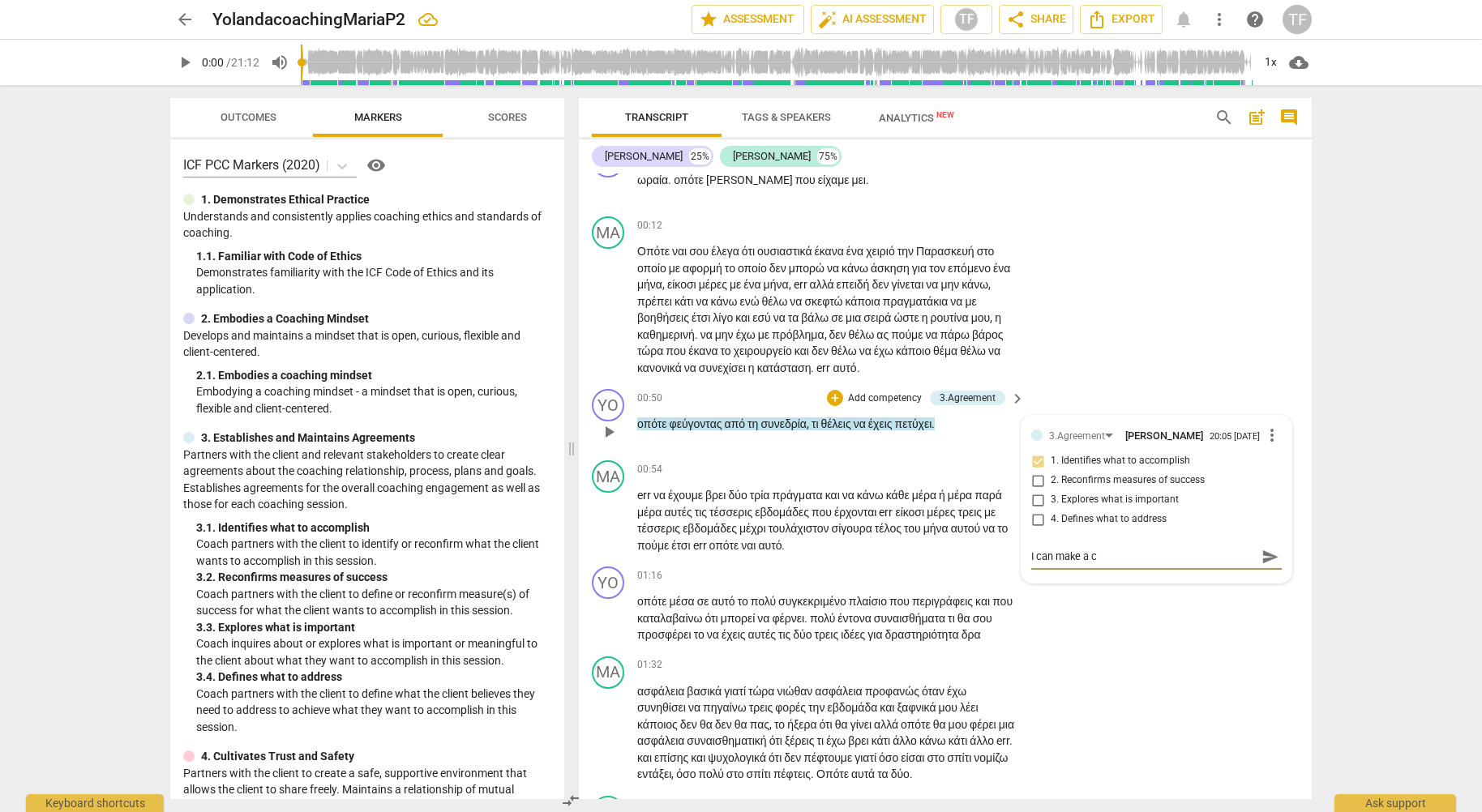 type on "I can make a co" 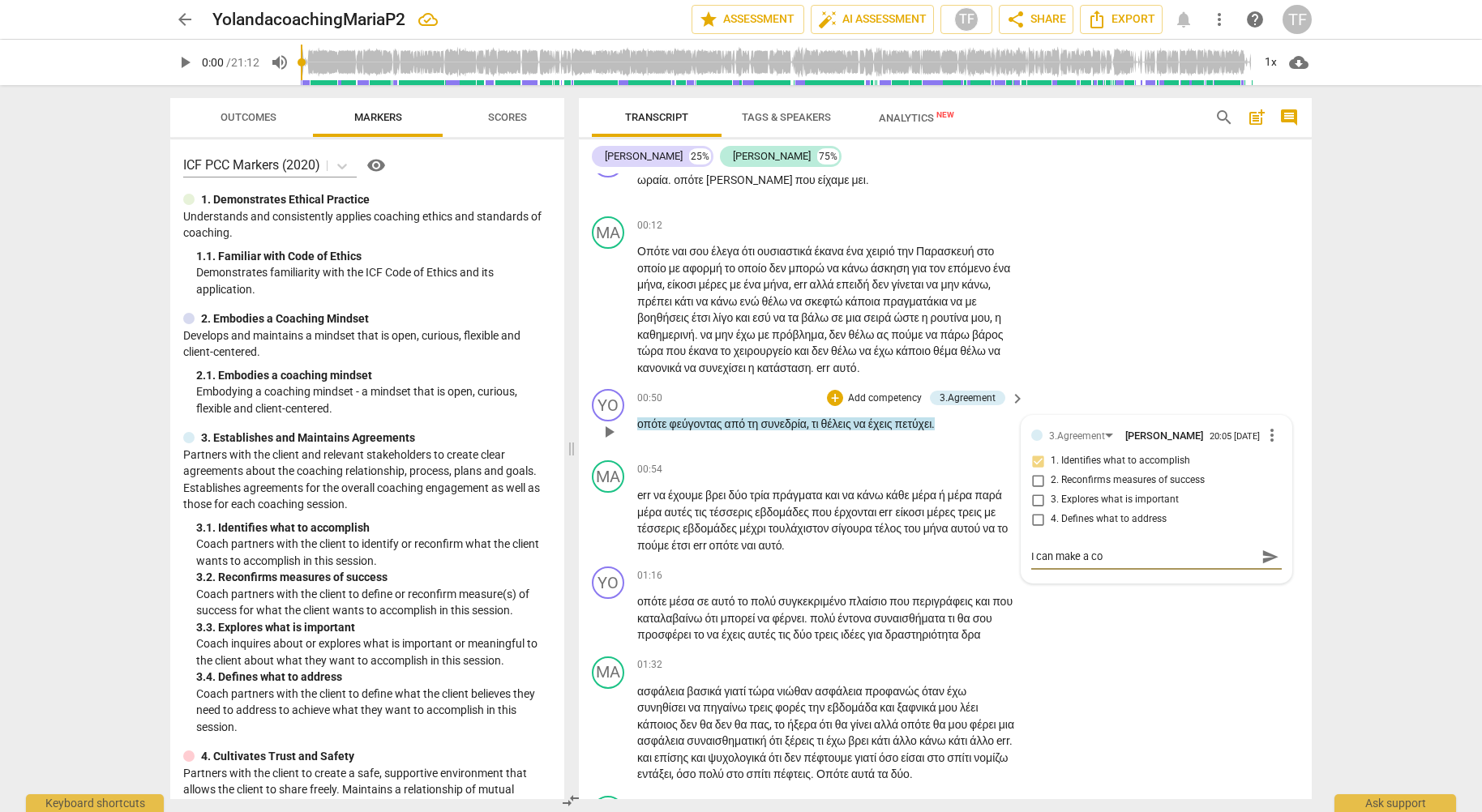 type on "I can make a com" 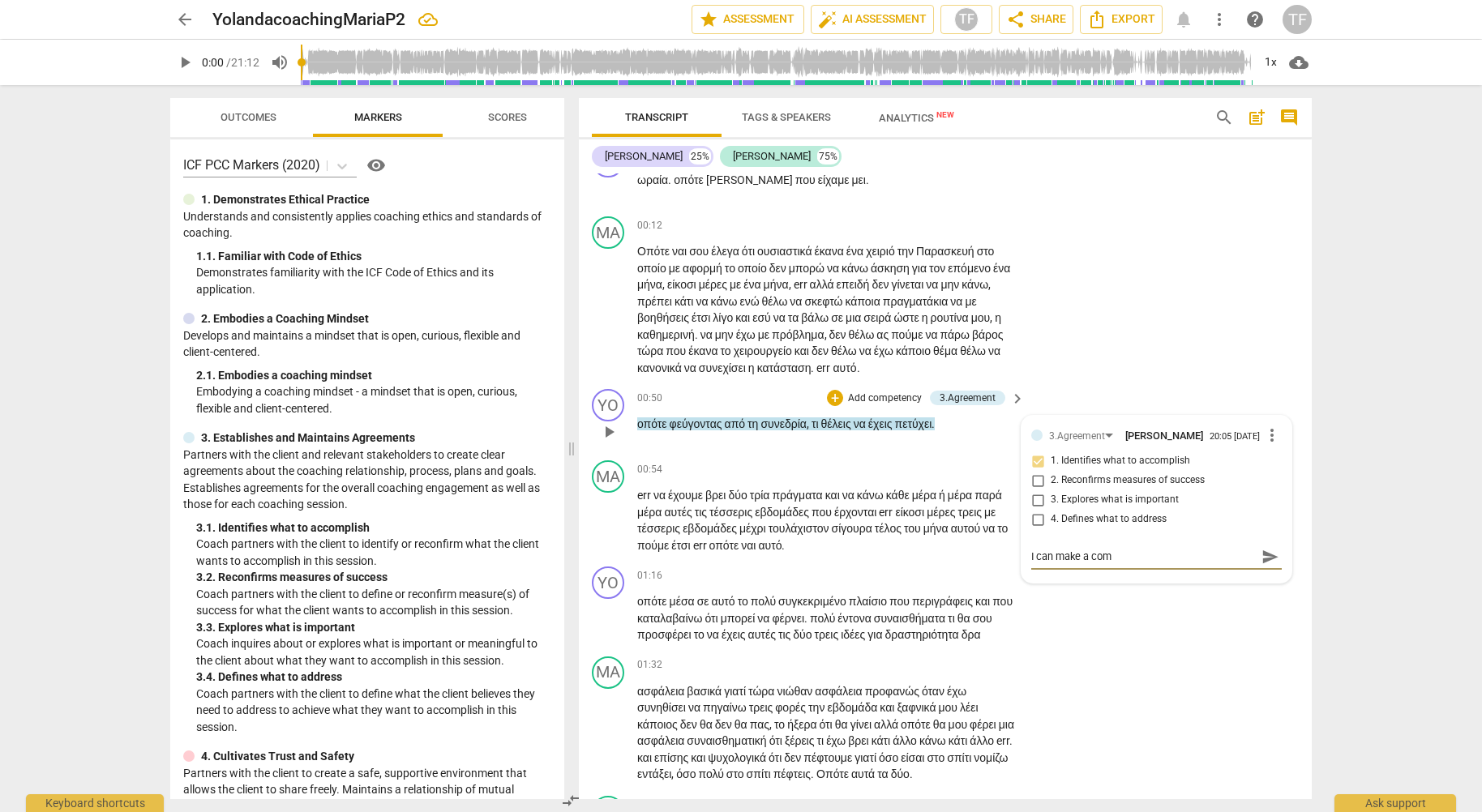 type on "I can make a comm" 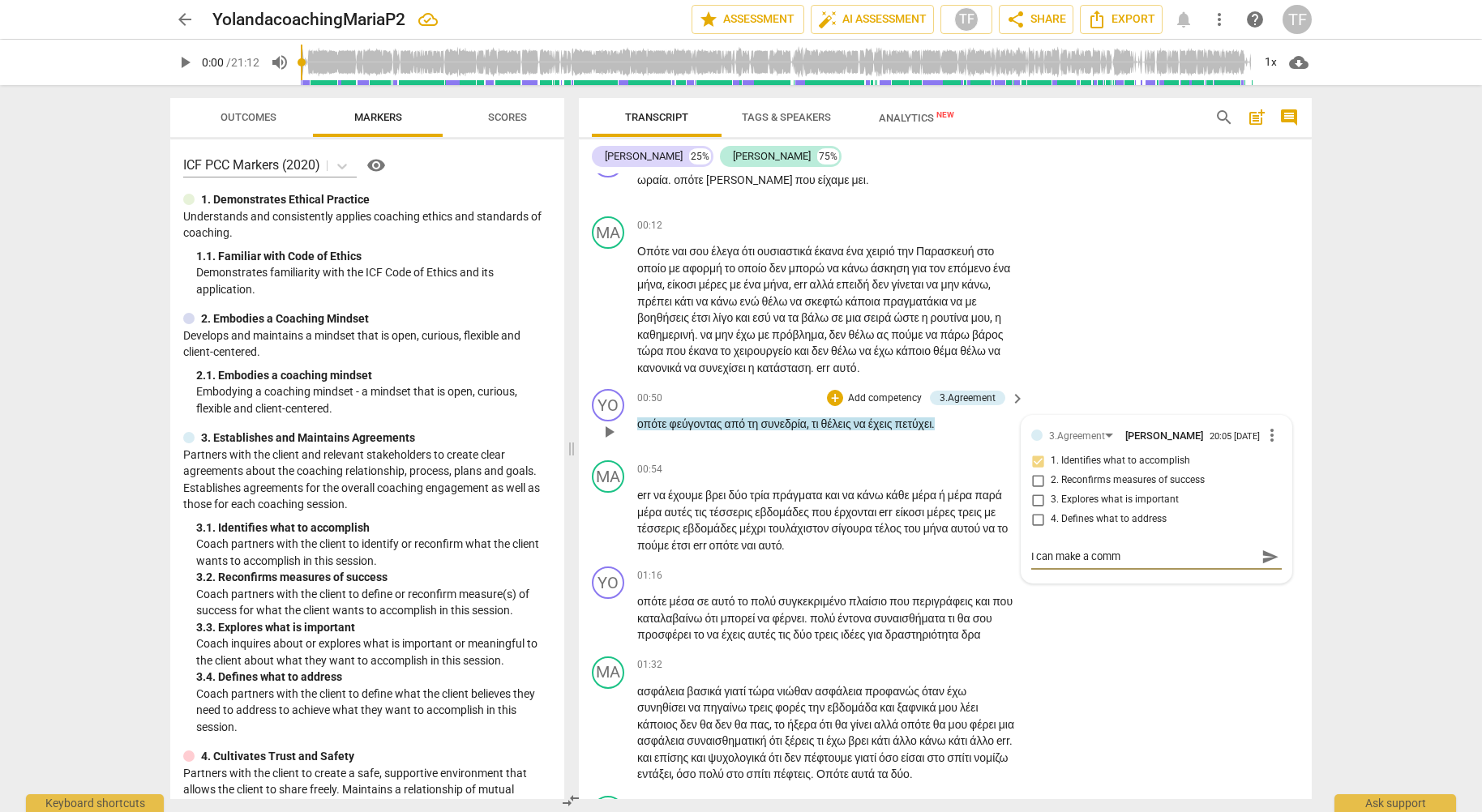 type on "I can make a comme" 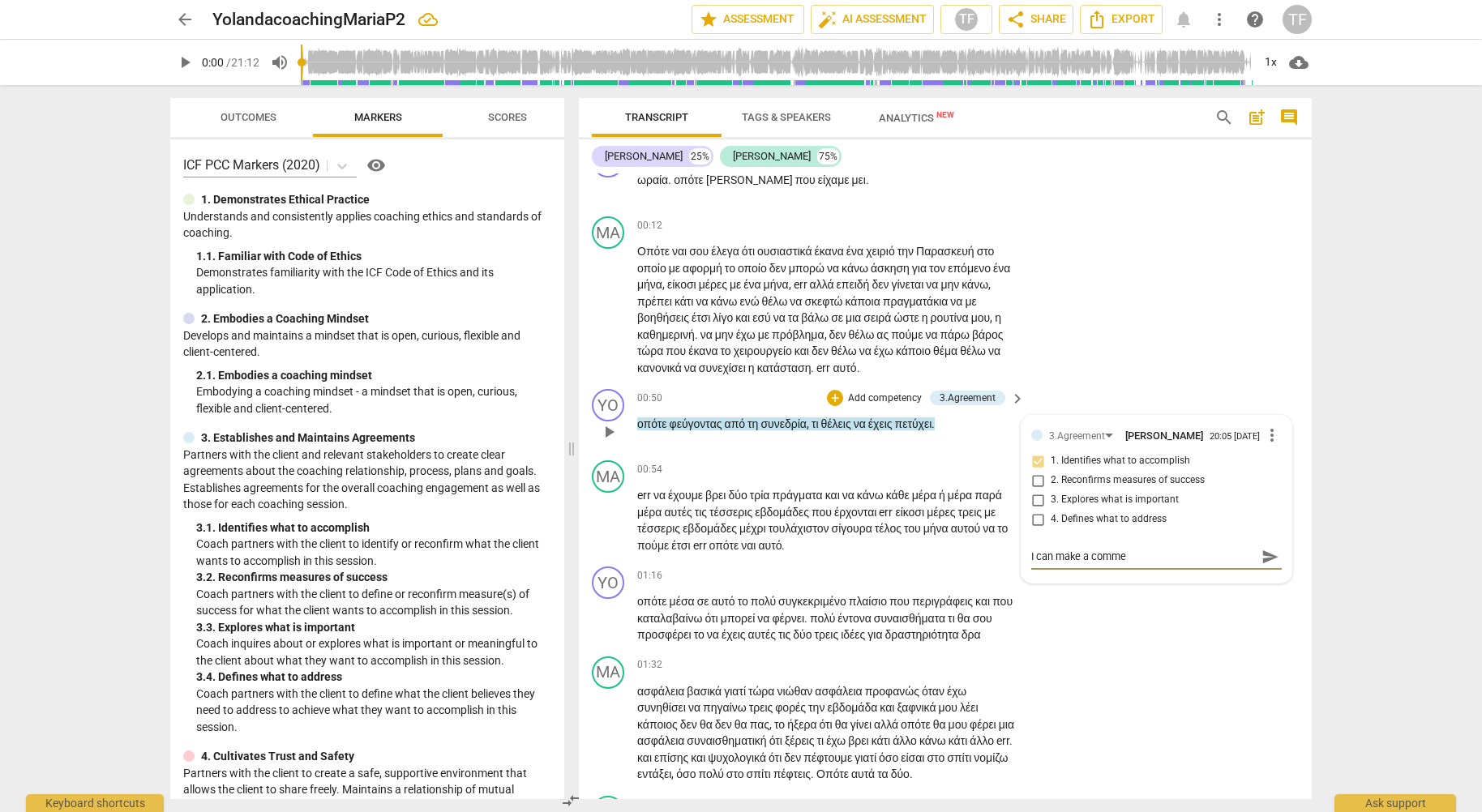 type on "I can make a commen" 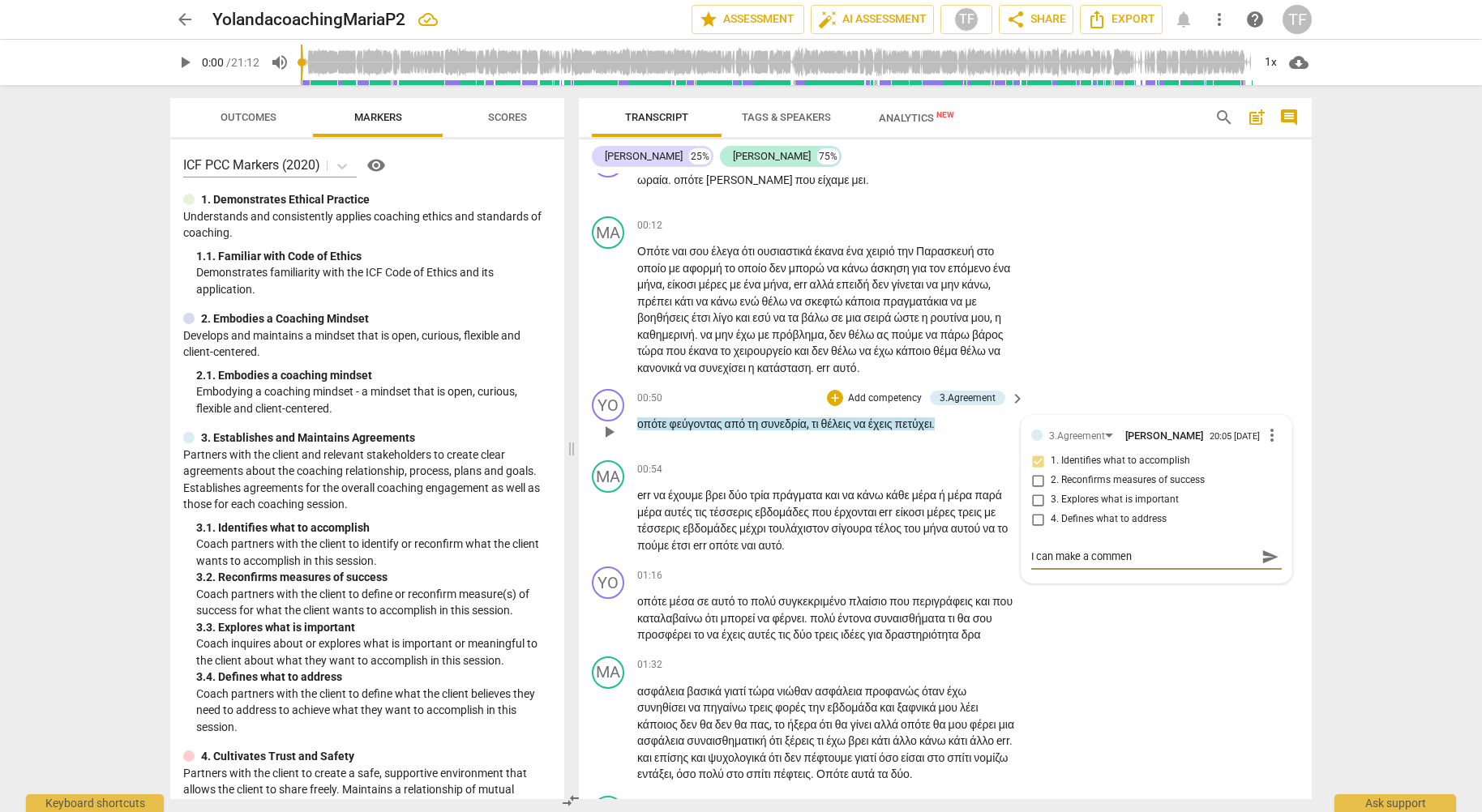 type on "I can make a comment" 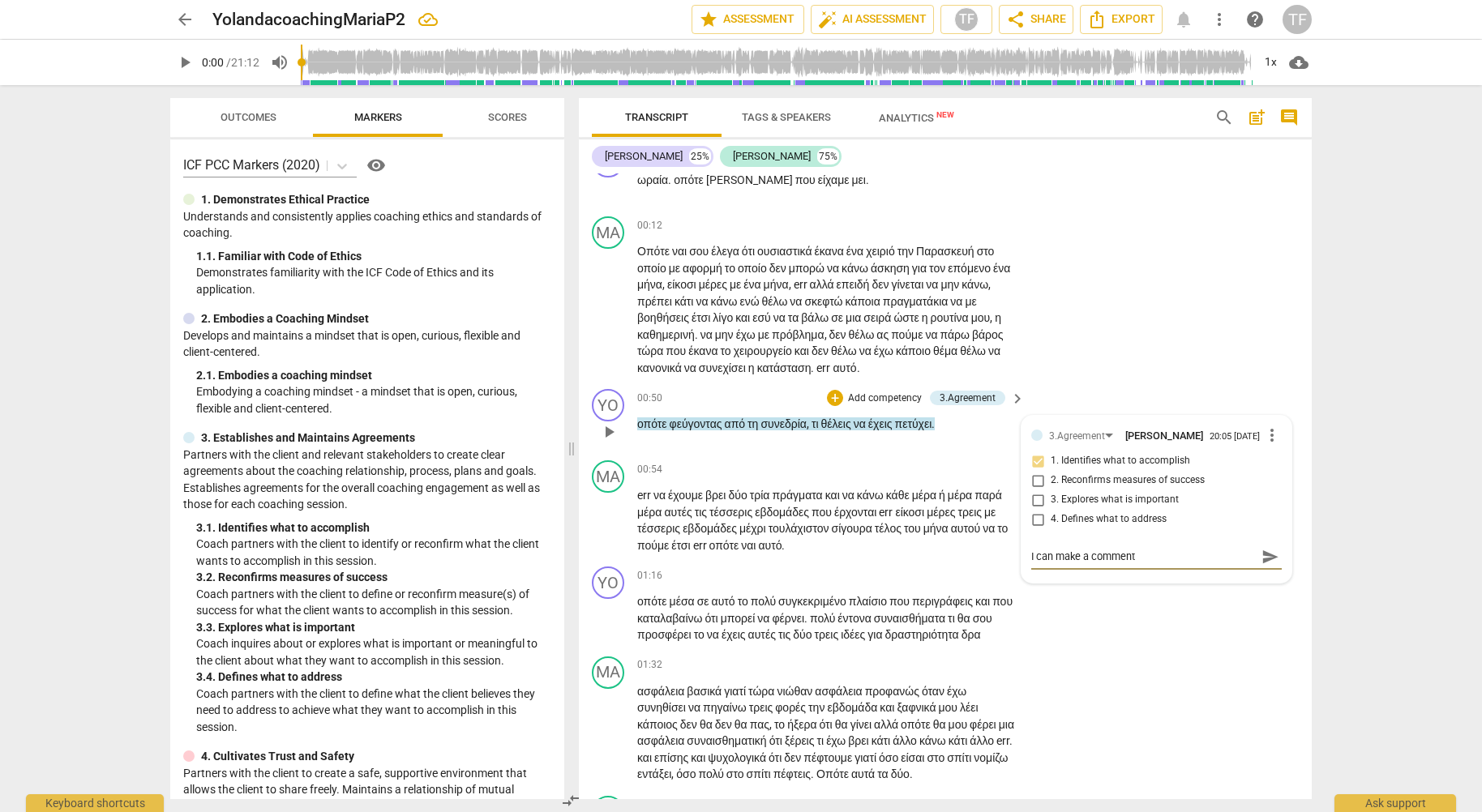 type on "I can make a comment" 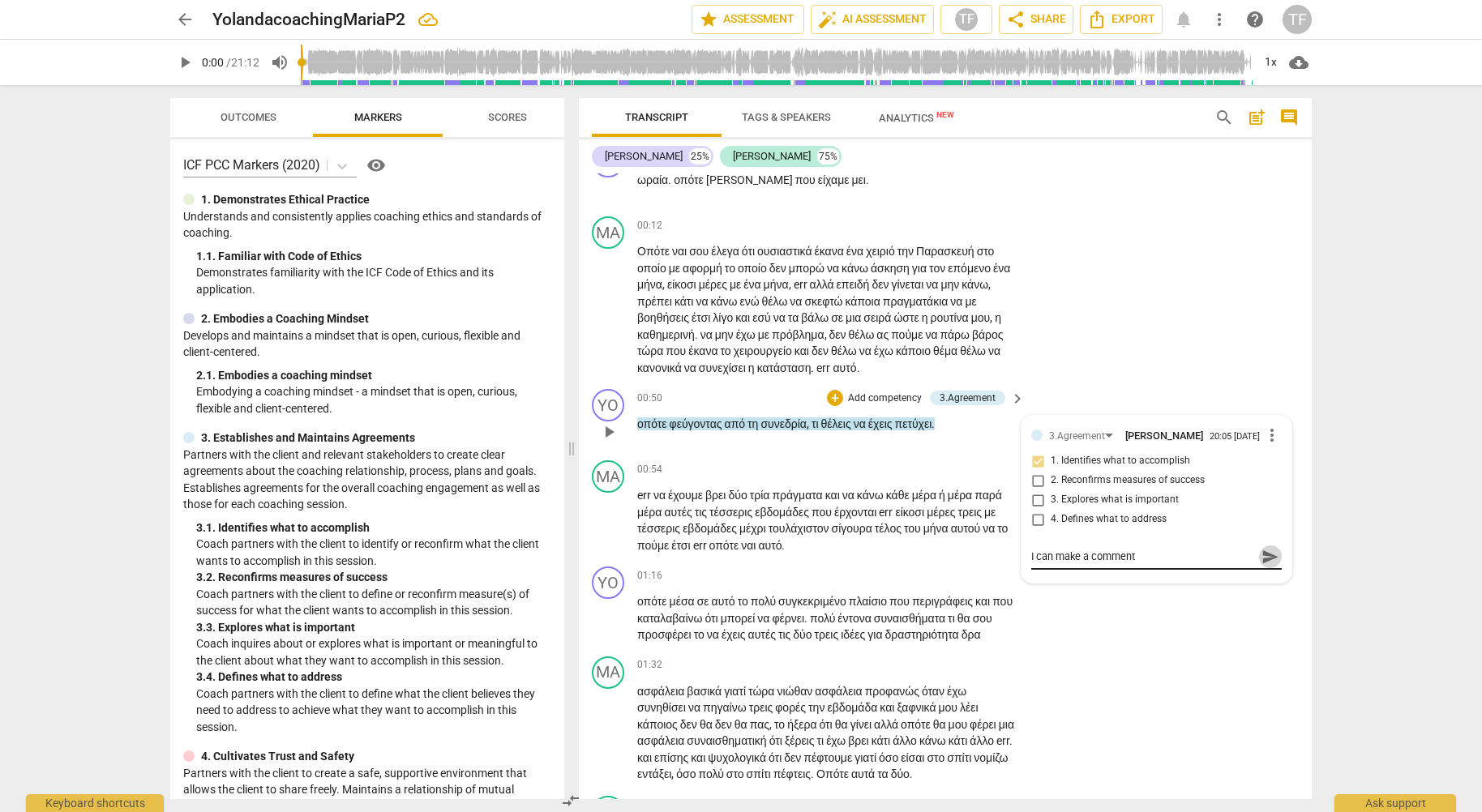 click on "send" at bounding box center (1270, 557) 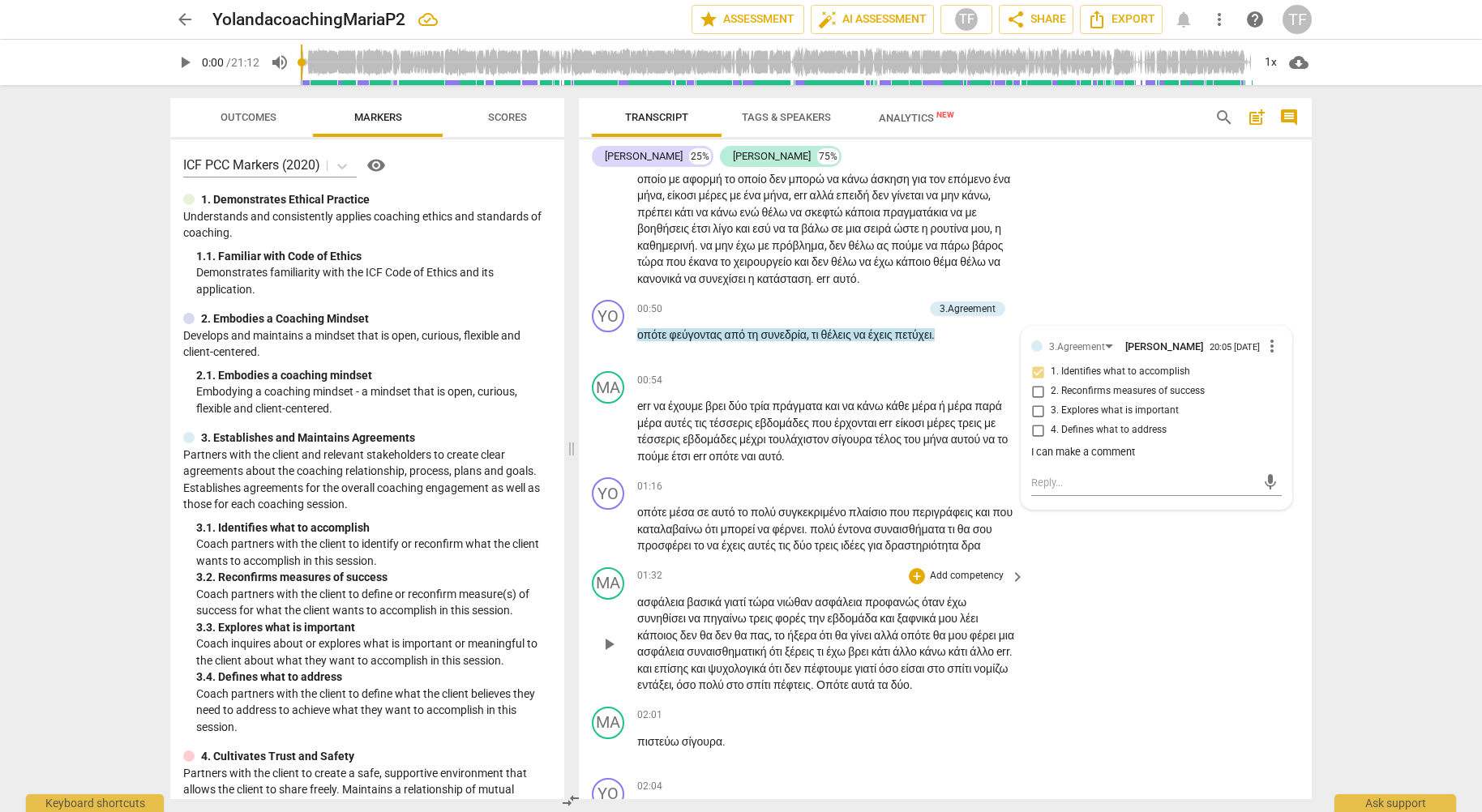 scroll, scrollTop: 199, scrollLeft: 0, axis: vertical 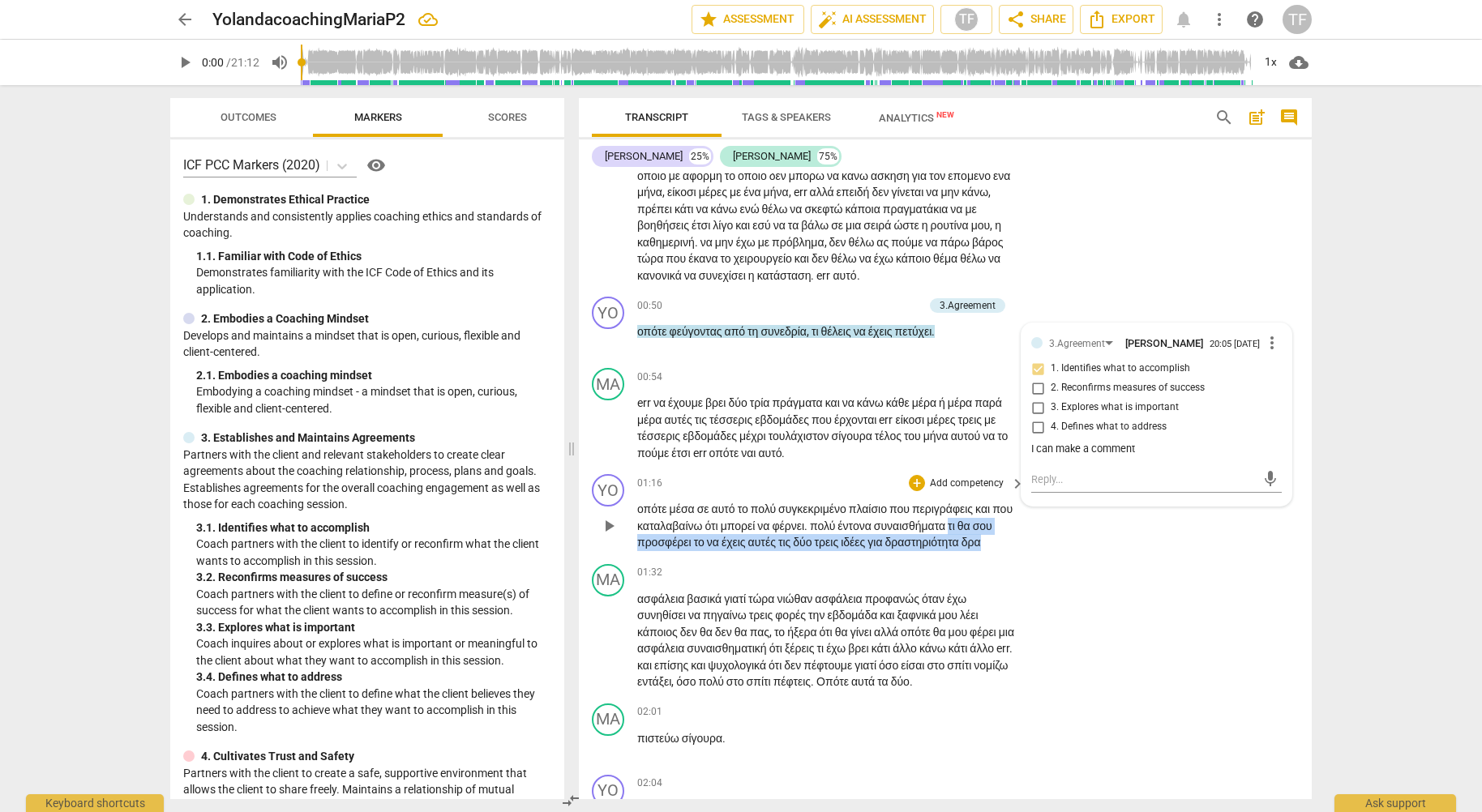 drag, startPoint x: 988, startPoint y: 541, endPoint x: 996, endPoint y: 571, distance: 31.048349 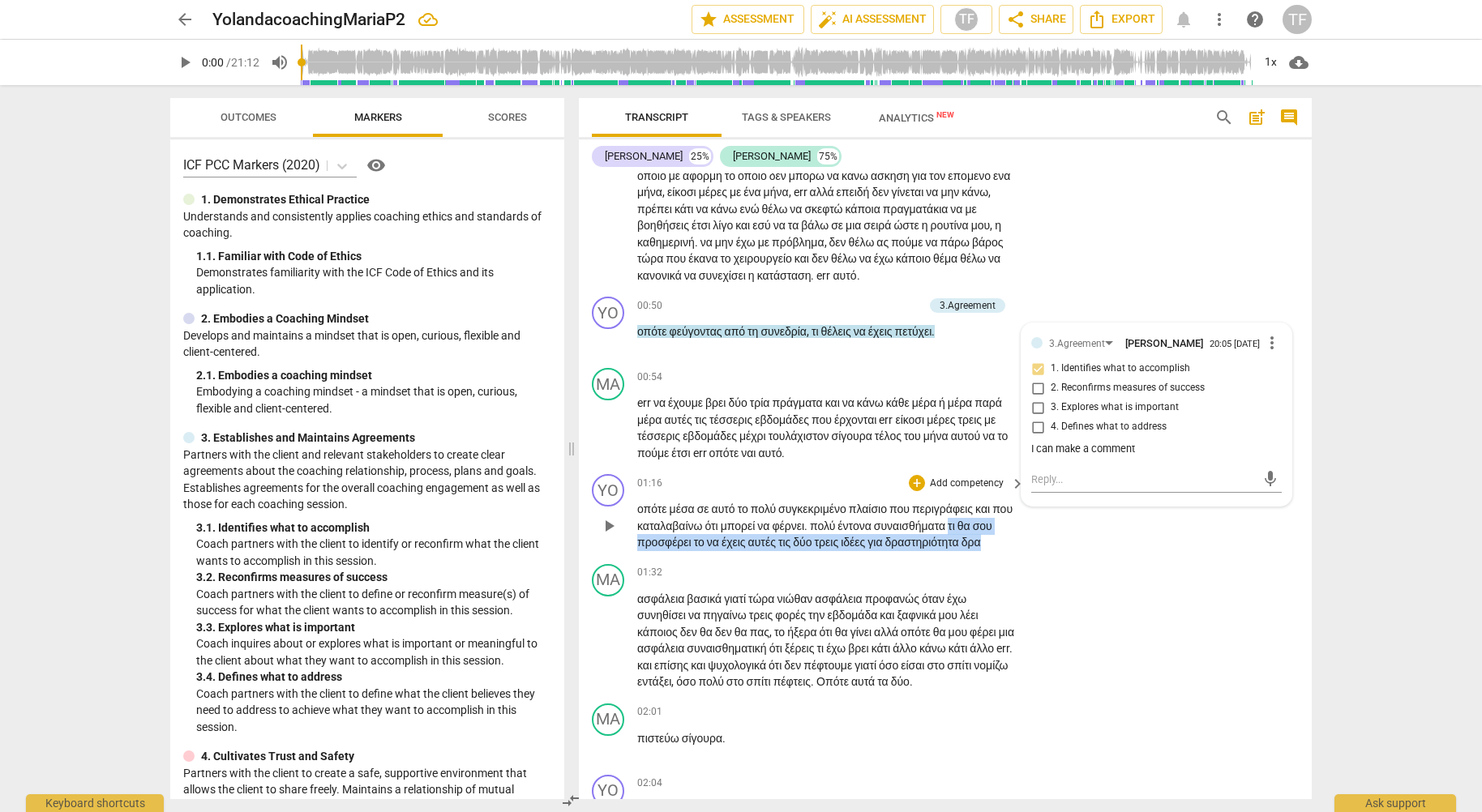 click on "οπότε   μέσα   σε   αυτό   το   πολύ   συγκεκριμένο   πλαίσιο   που   περιγράφεις   και   που   καταλαβαίνω   ότι   μπορεί   να   φέρνει .   πολύ   έντονα   συναισθήματα   τι   θα   σου   προσφέρει   το   να   έχεις   αυτές   τις   δύο   τρεις   ιδέες   για   δραστηριότητα   δρα" at bounding box center (827, 526) 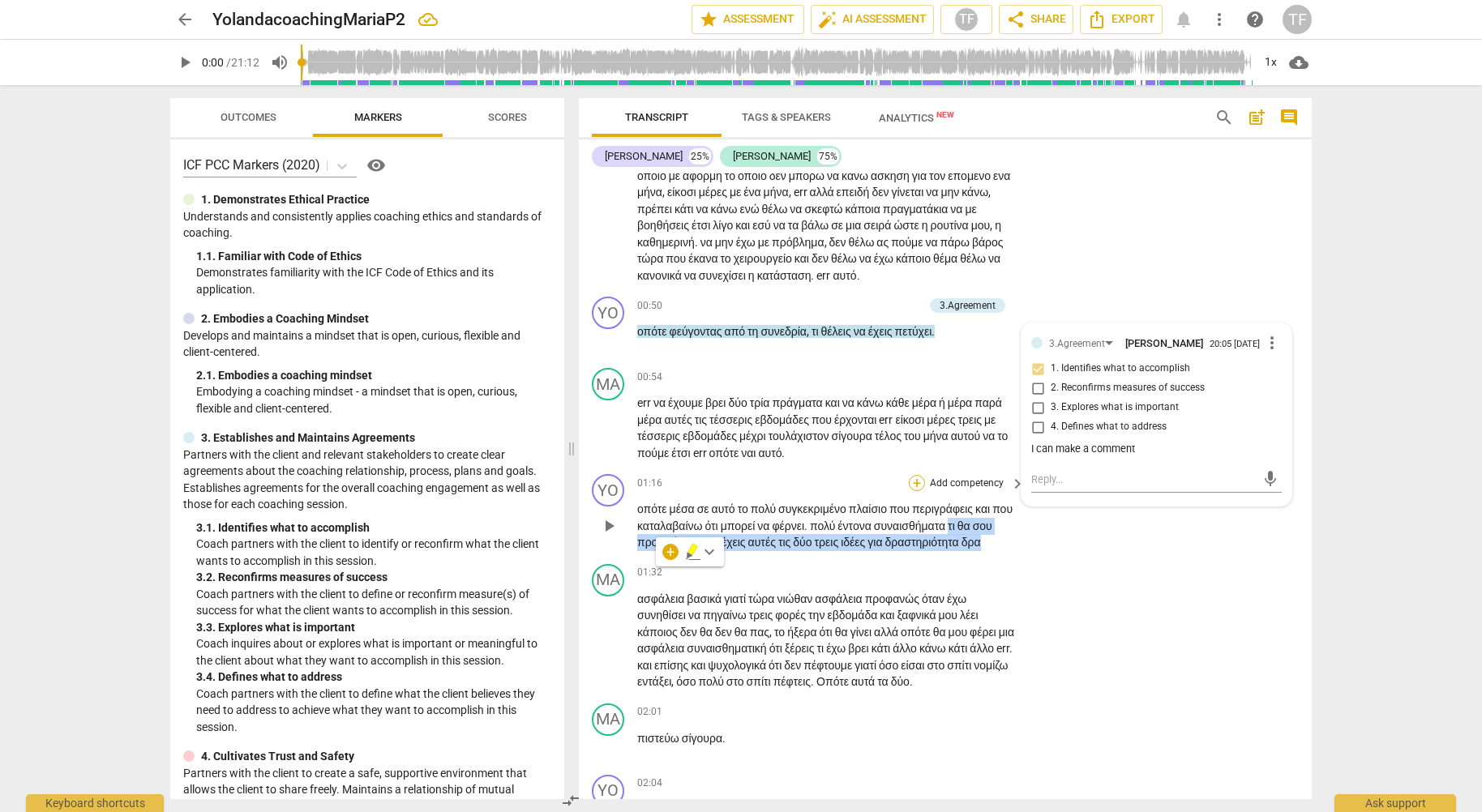 click on "+" at bounding box center [917, 483] 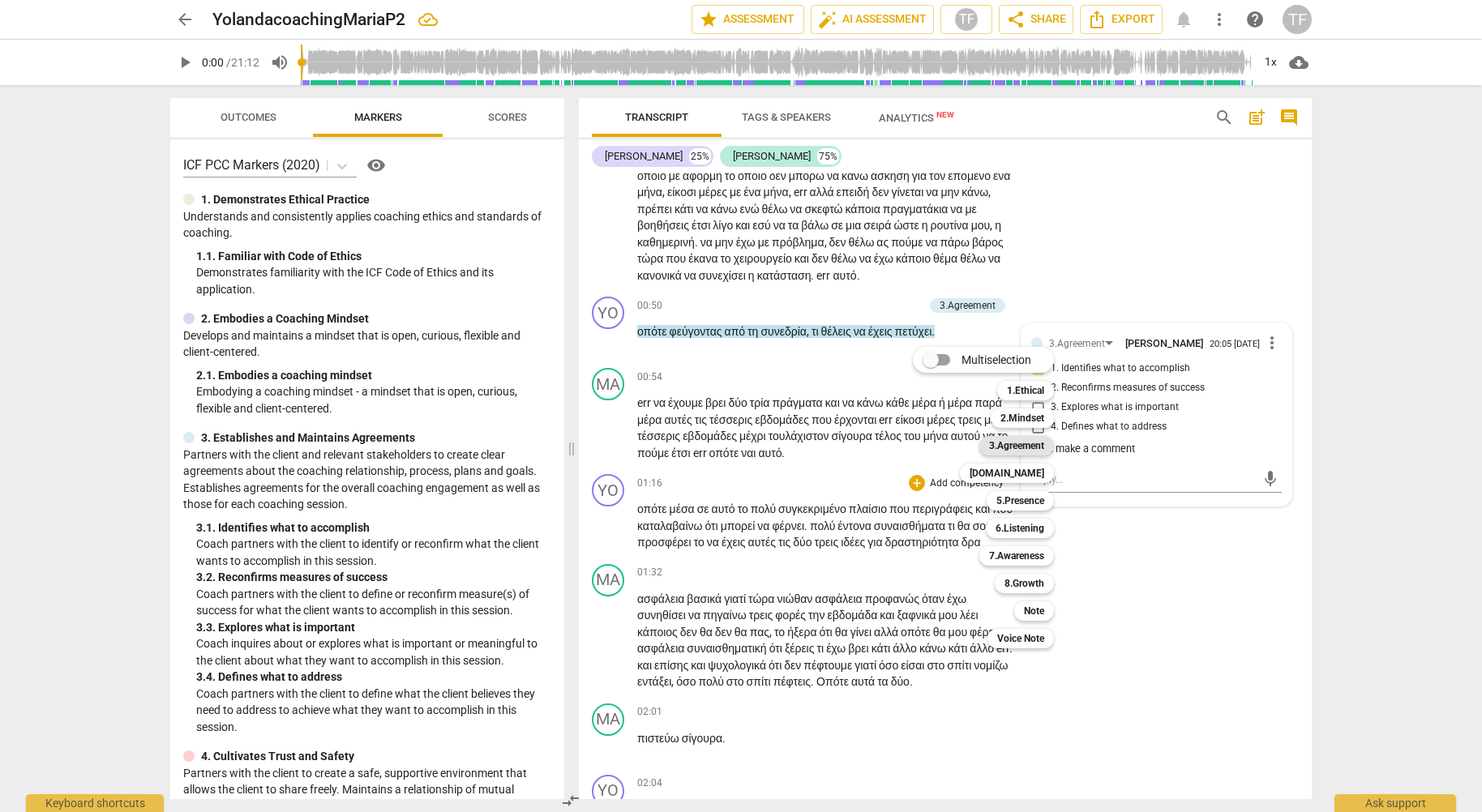 click on "3.Agreement" at bounding box center [1017, 446] 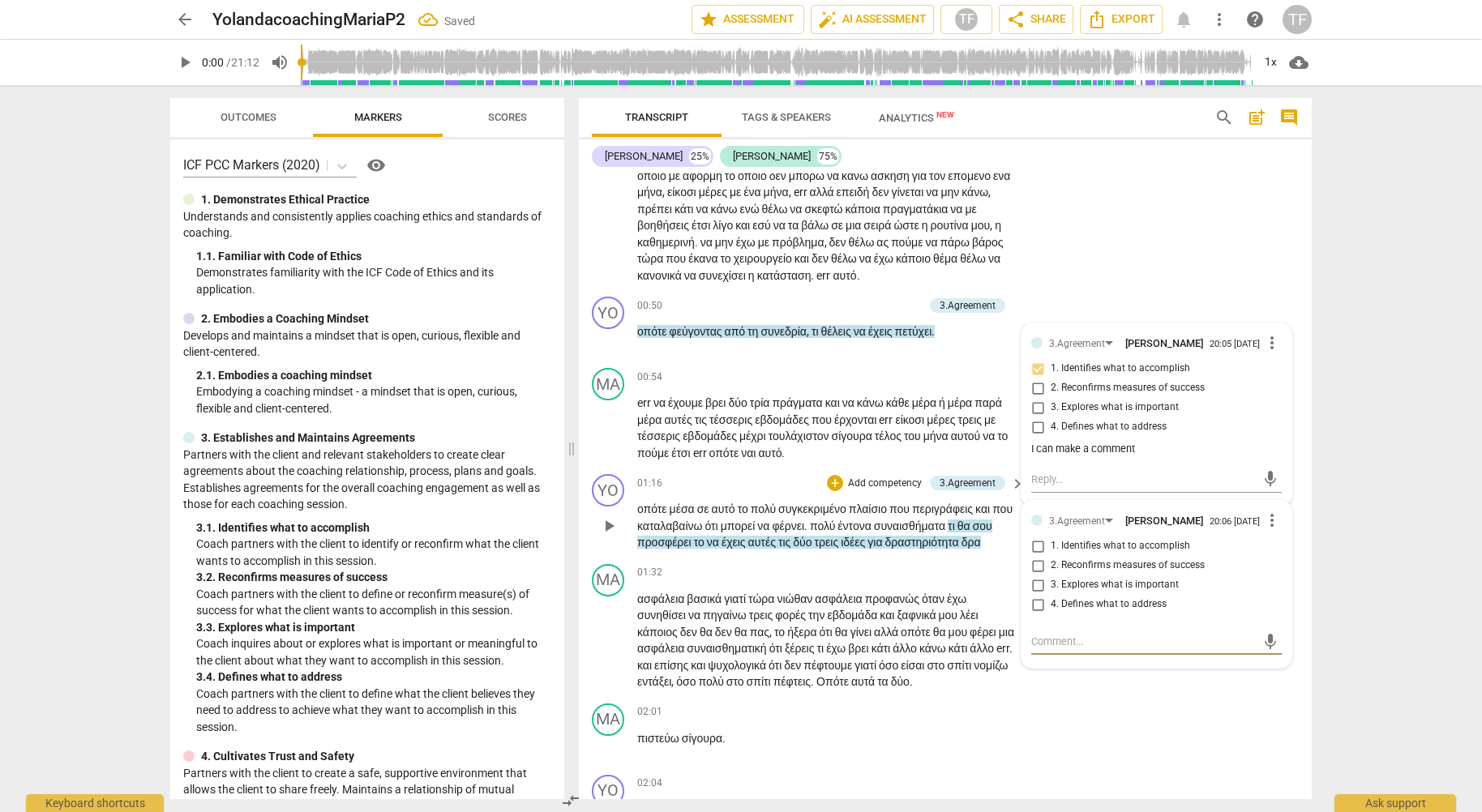 click on "3. Explores what is important" at bounding box center (1038, 585) 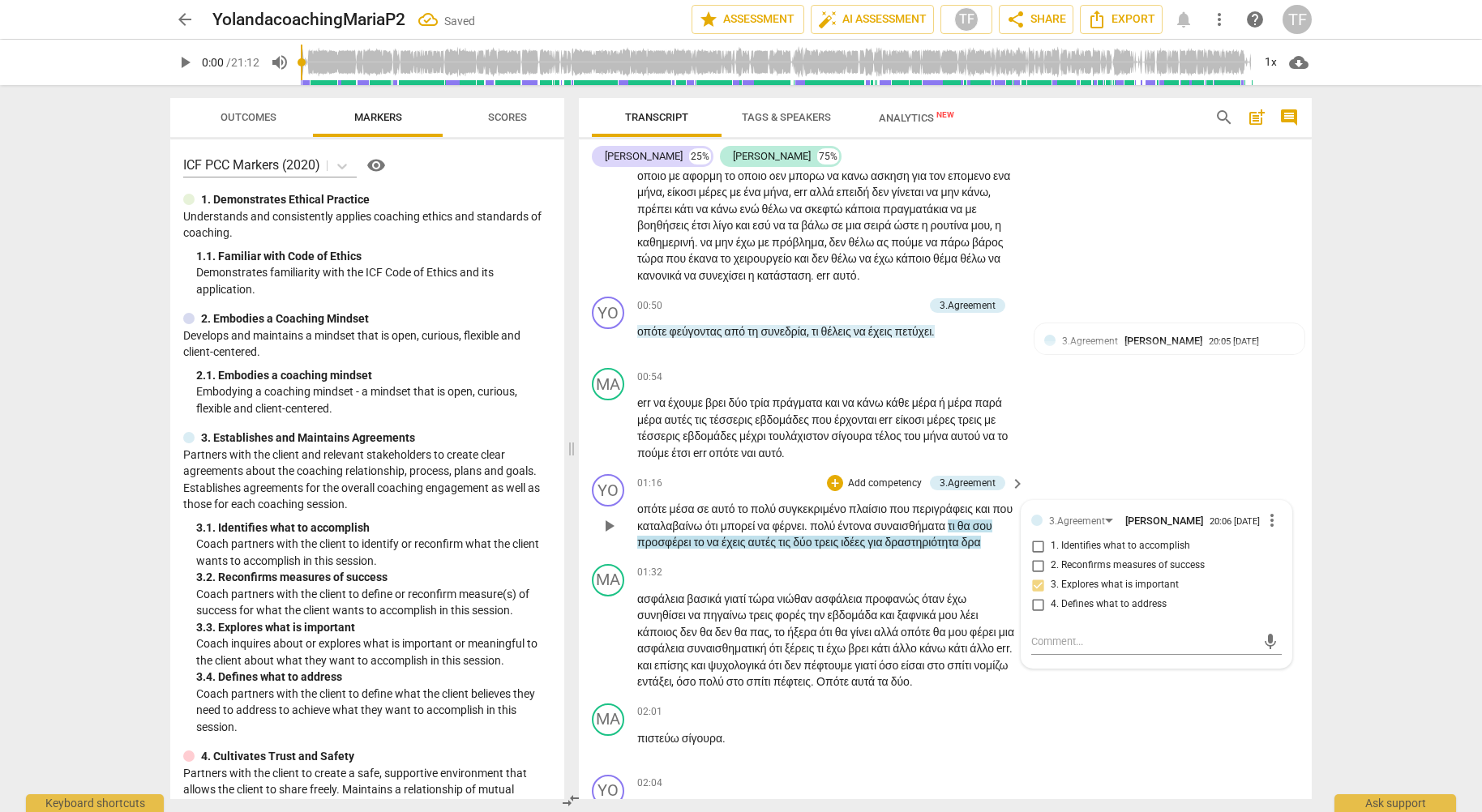 click on "οπότε   μέσα   σε   αυτό   το   πολύ   συγκεκριμένο   πλαίσιο   που   περιγράφεις   και   που   καταλαβαίνω   ότι   μπορεί   να   φέρνει .   πολύ   έντονα   συναισθήματα   τι   θα   σου   προσφέρει   το   να   έχεις   αυτές   τις   δύο   τρεις   ιδέες   για   δραστηριότητα   δρα" at bounding box center (827, 526) 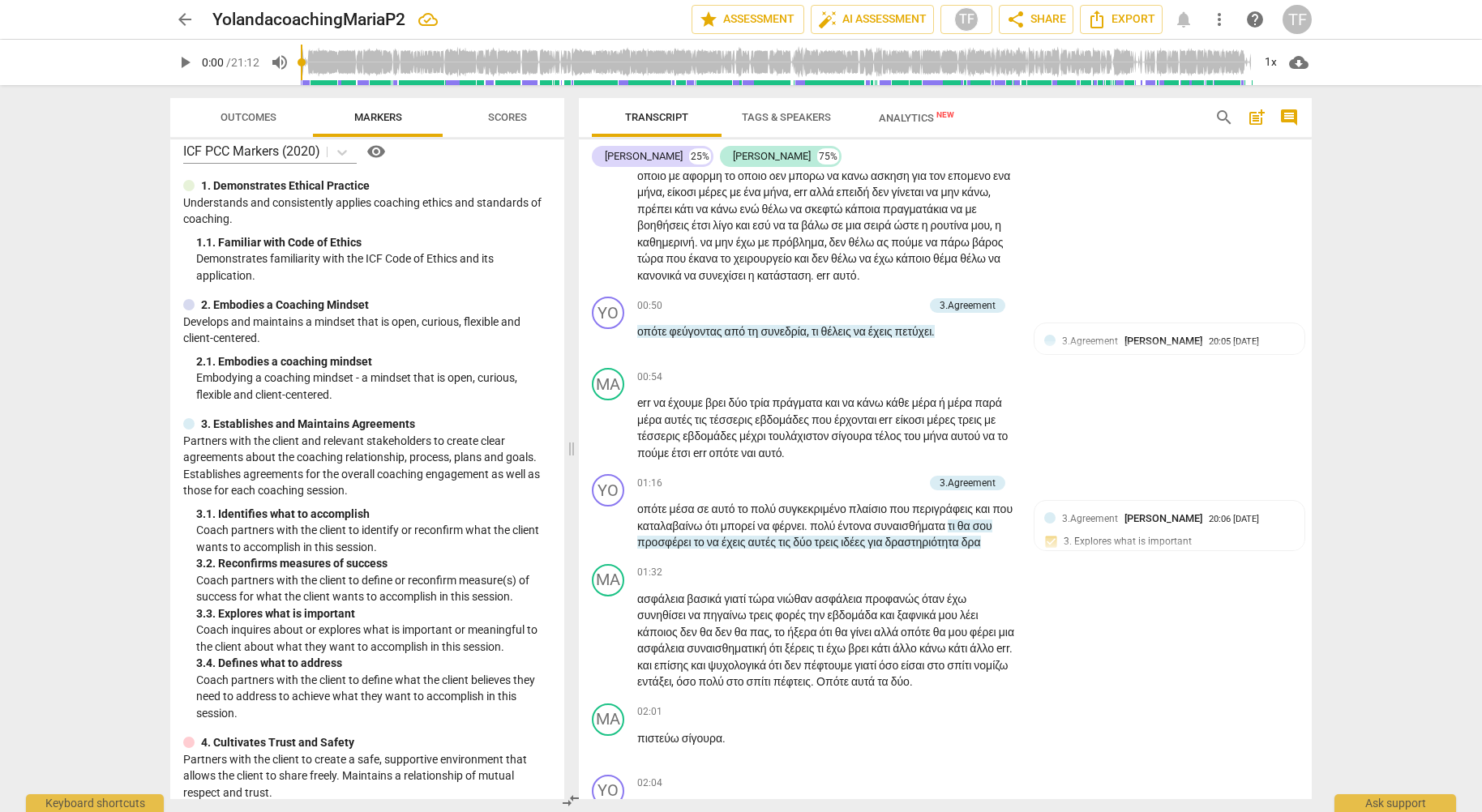 scroll, scrollTop: 0, scrollLeft: 0, axis: both 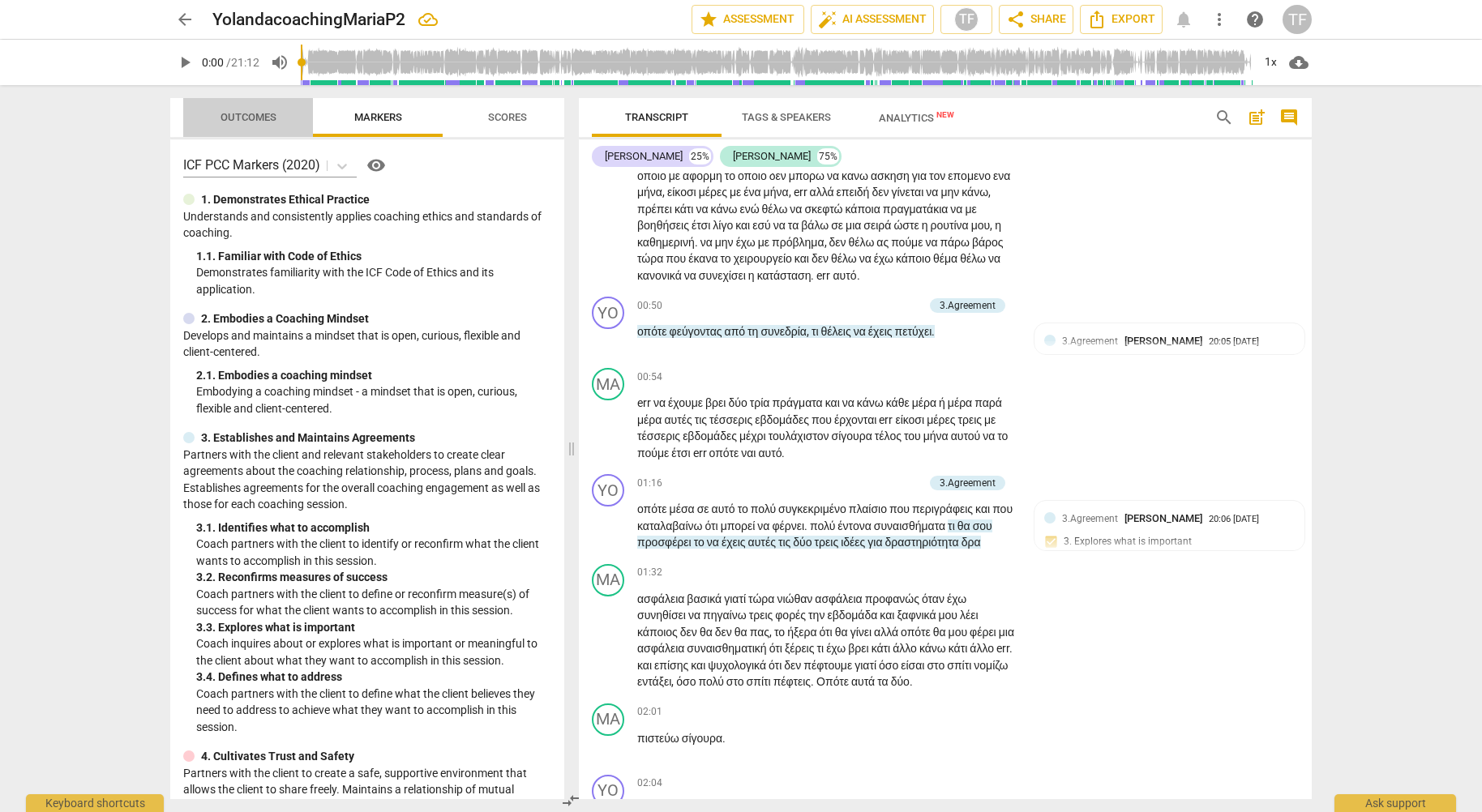 click on "Outcomes" at bounding box center [248, 117] 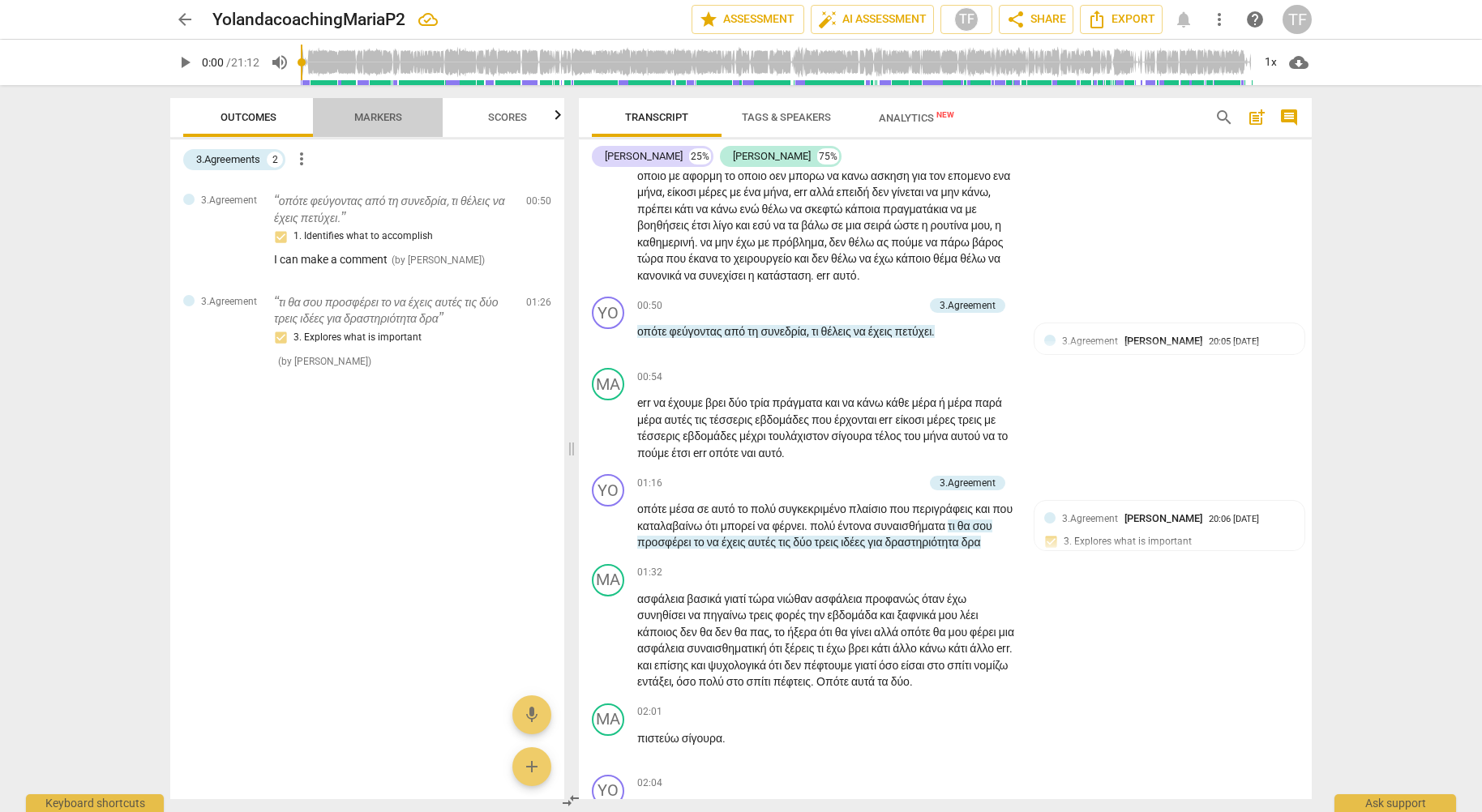click on "Markers" at bounding box center [378, 117] 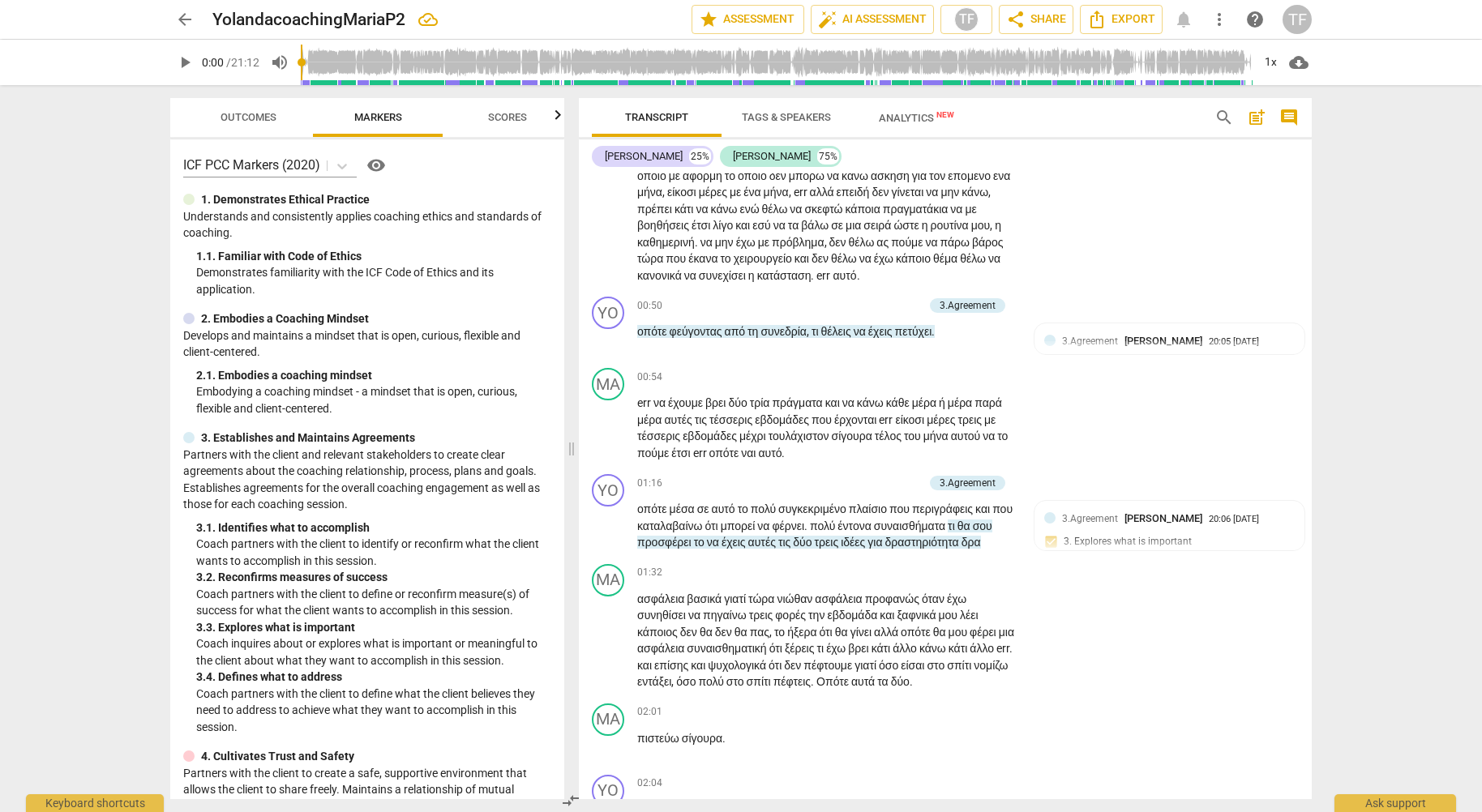click on "Scores" at bounding box center [508, 117] 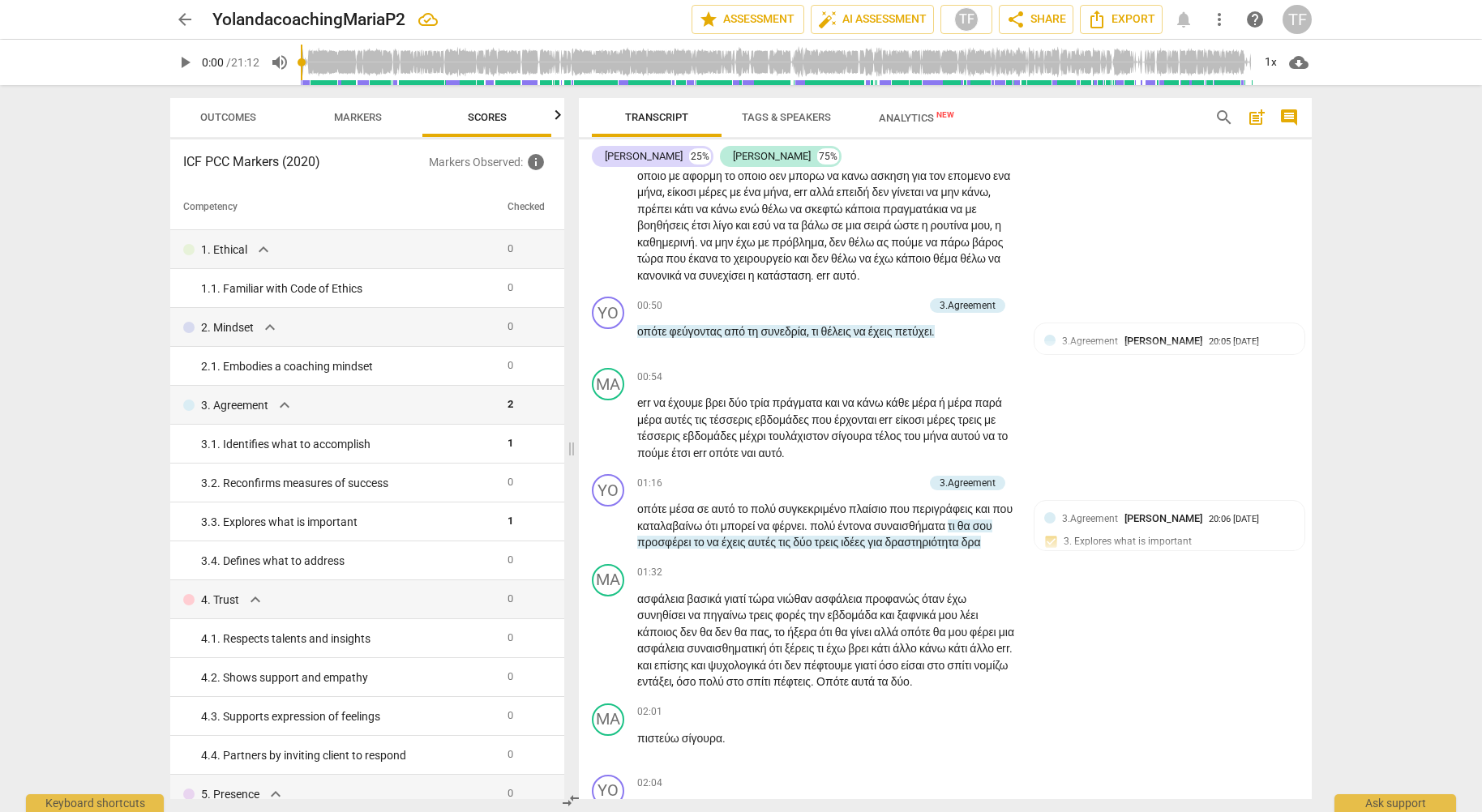 scroll, scrollTop: 0, scrollLeft: 20, axis: horizontal 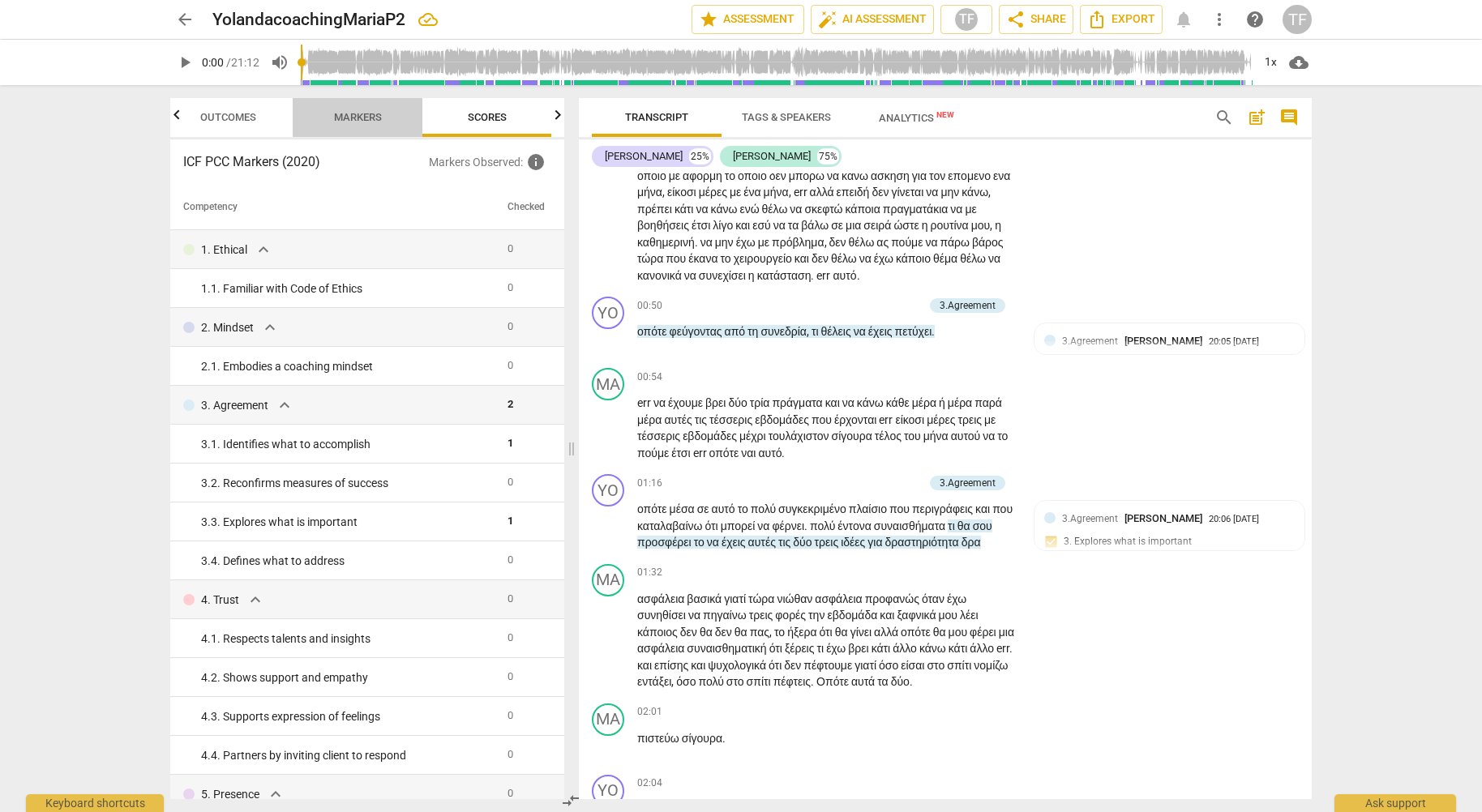 click on "Markers" at bounding box center (358, 117) 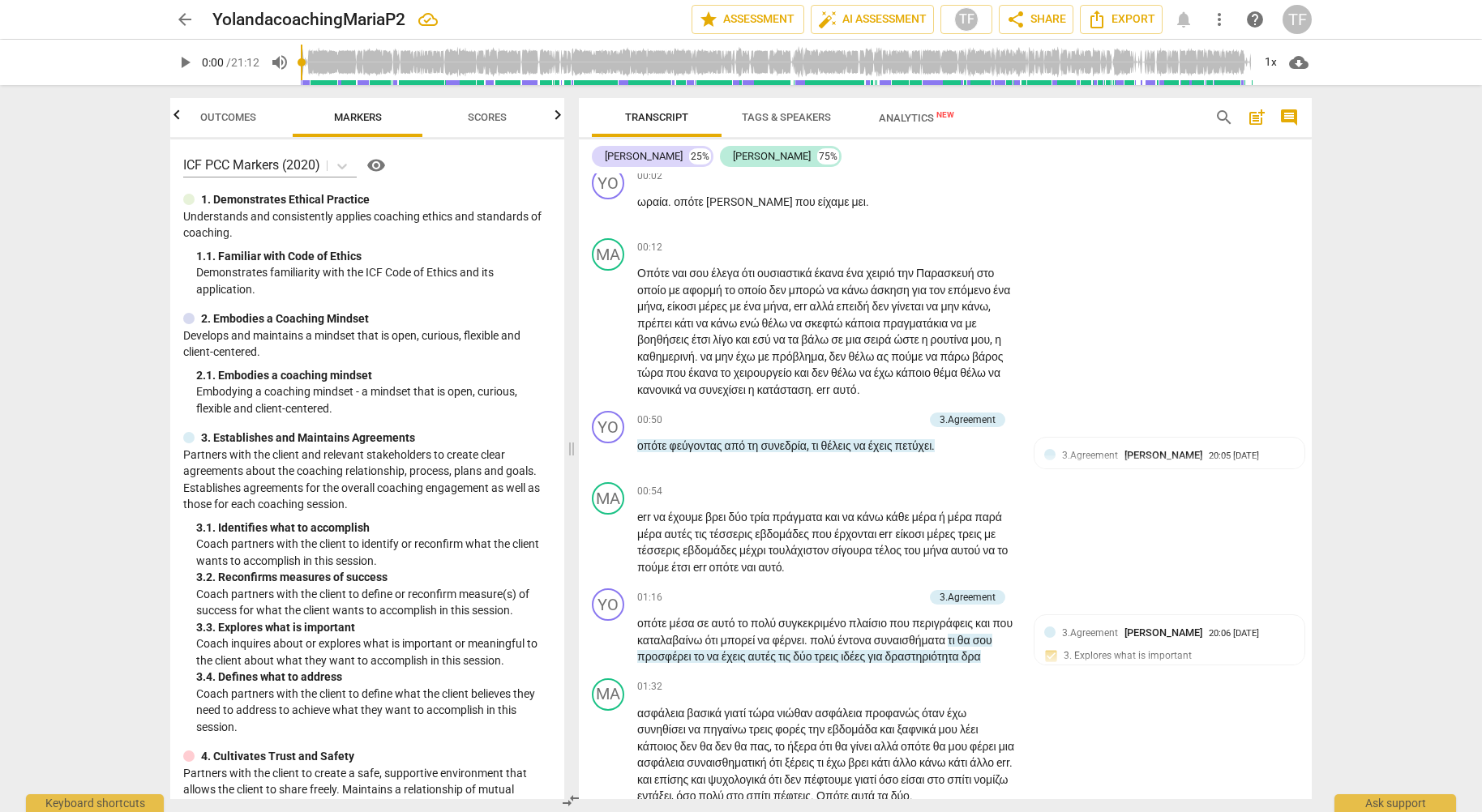scroll, scrollTop: 94, scrollLeft: 0, axis: vertical 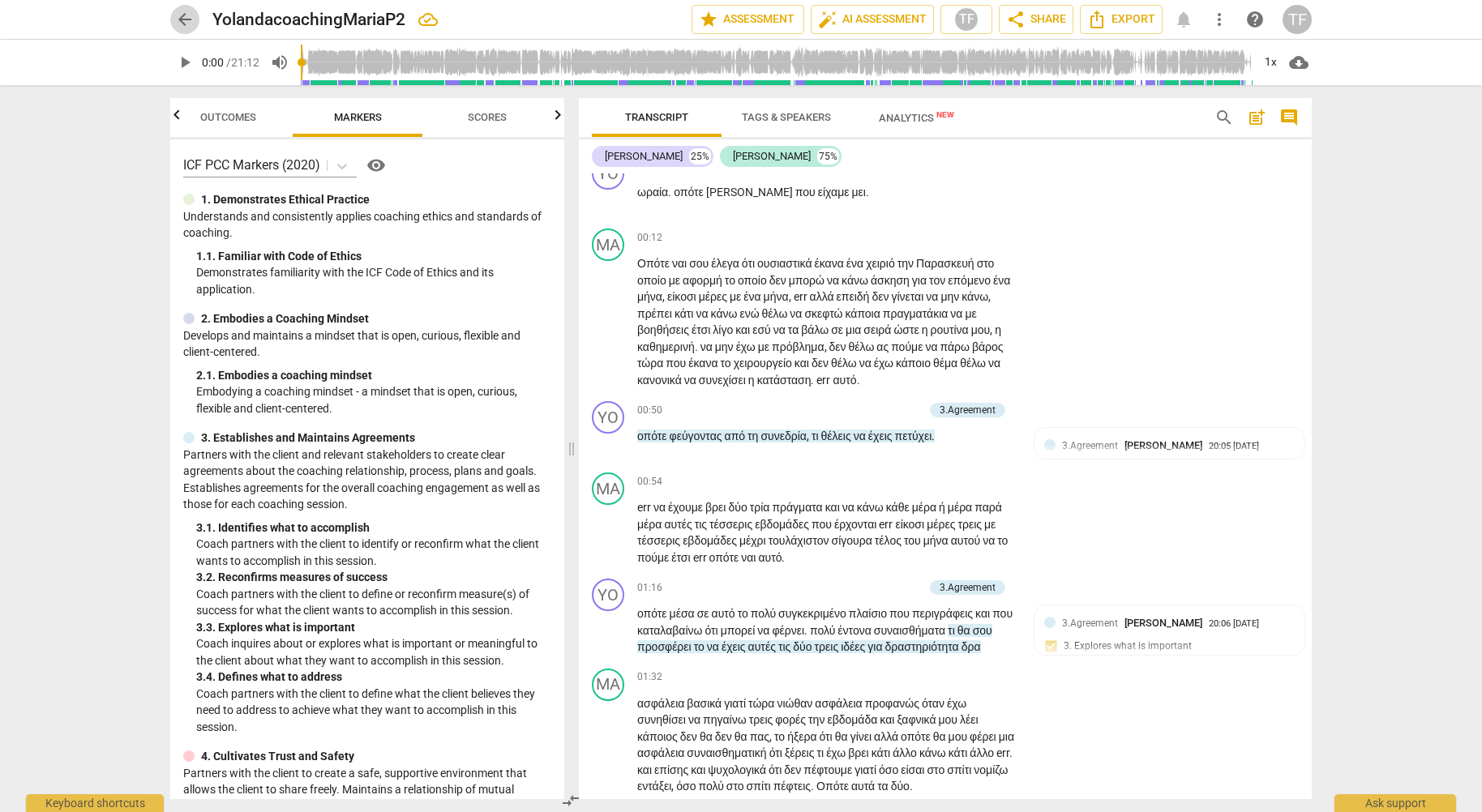 click on "arrow_back" at bounding box center (185, 19) 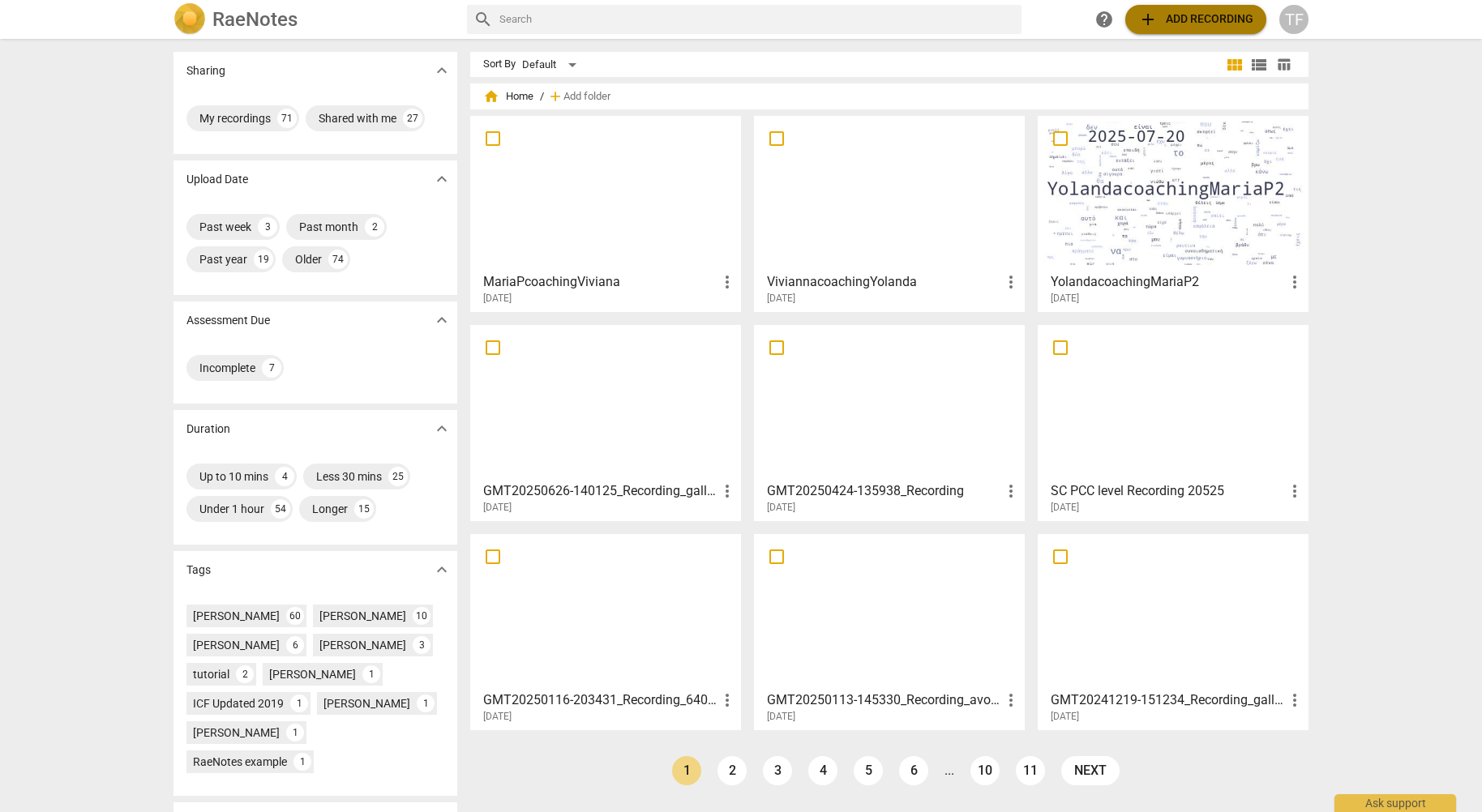 click on "add   Add recording" at bounding box center [1196, 19] 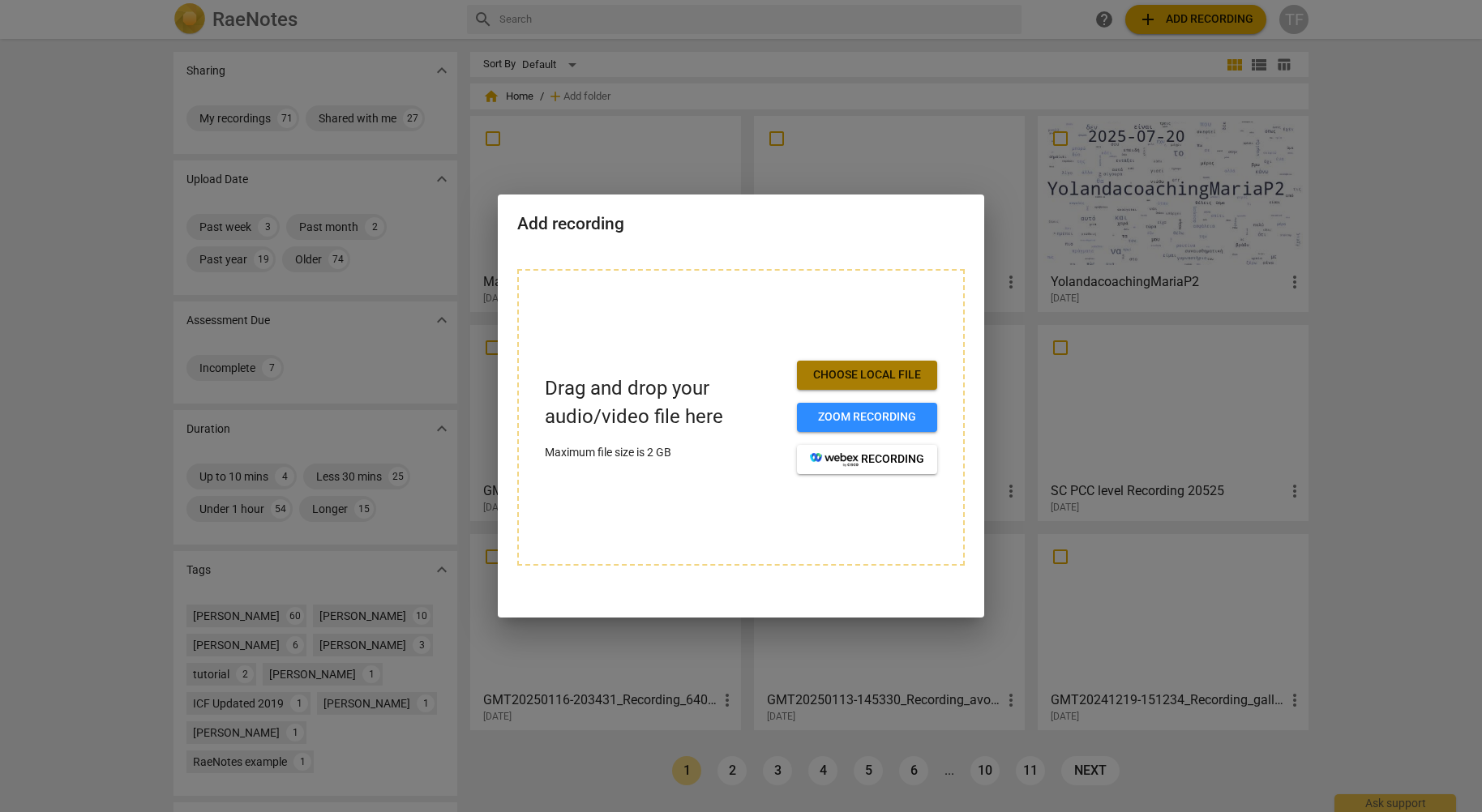 click on "Choose local file" at bounding box center [867, 375] 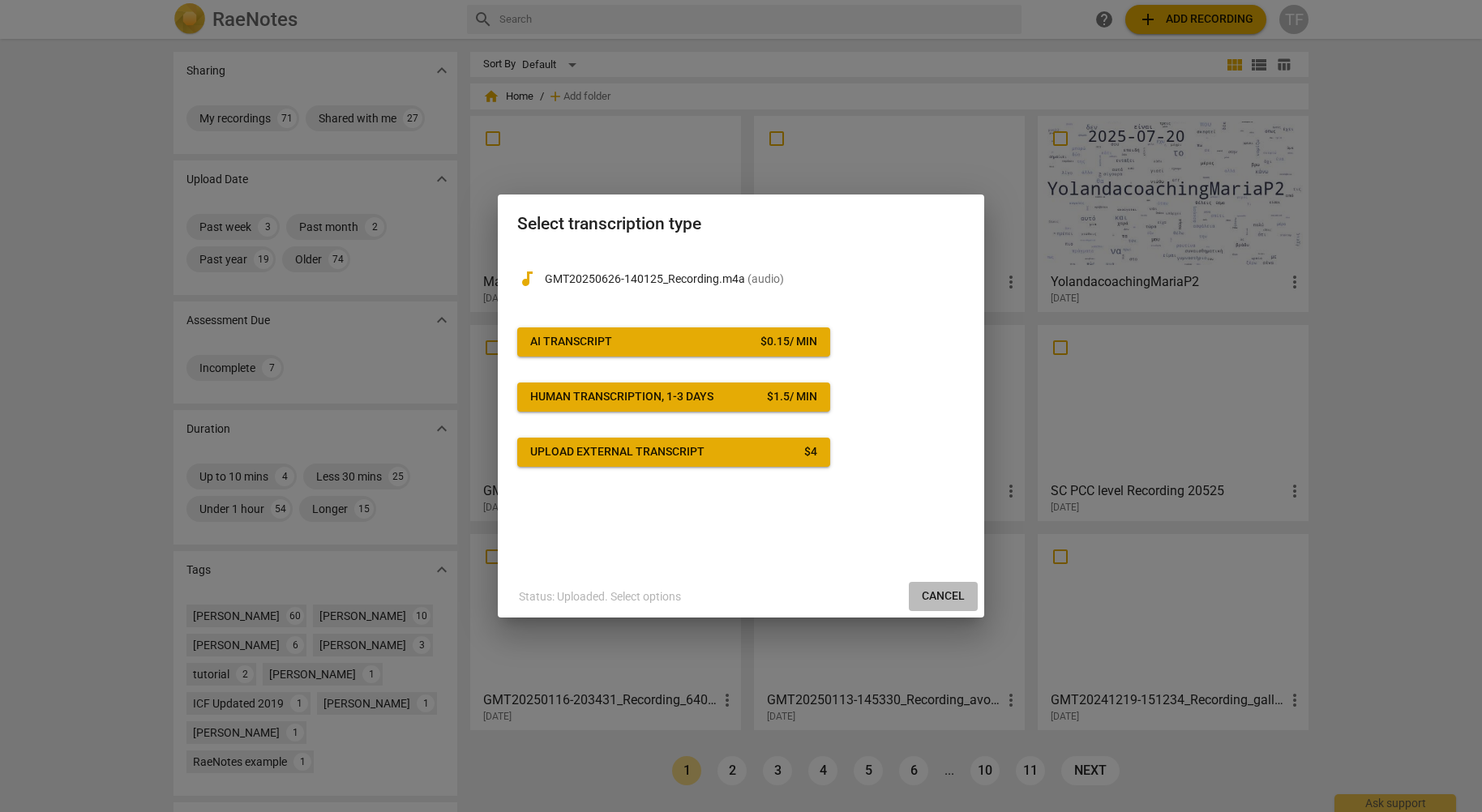 click on "Cancel" at bounding box center [943, 596] 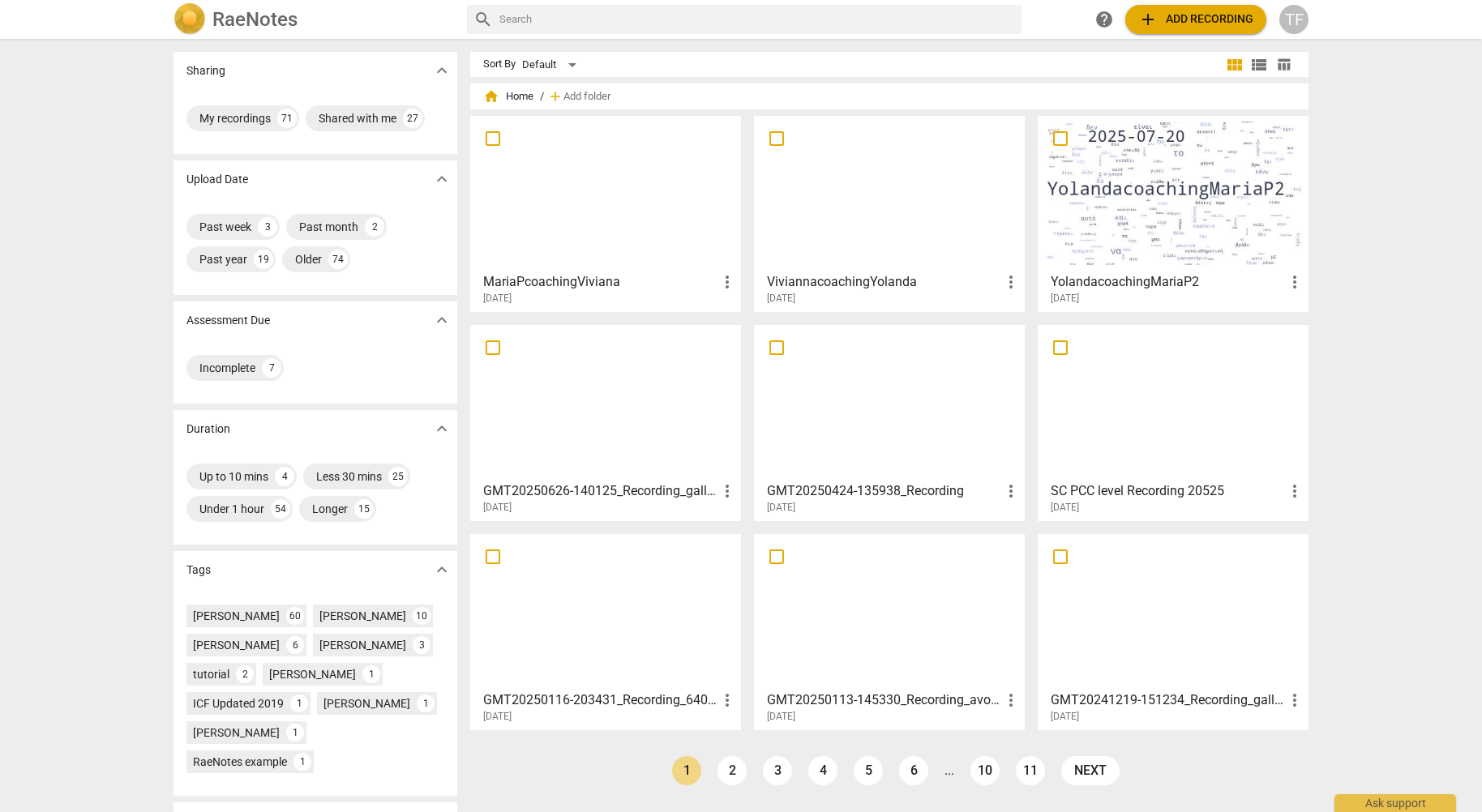 click at bounding box center [1173, 193] 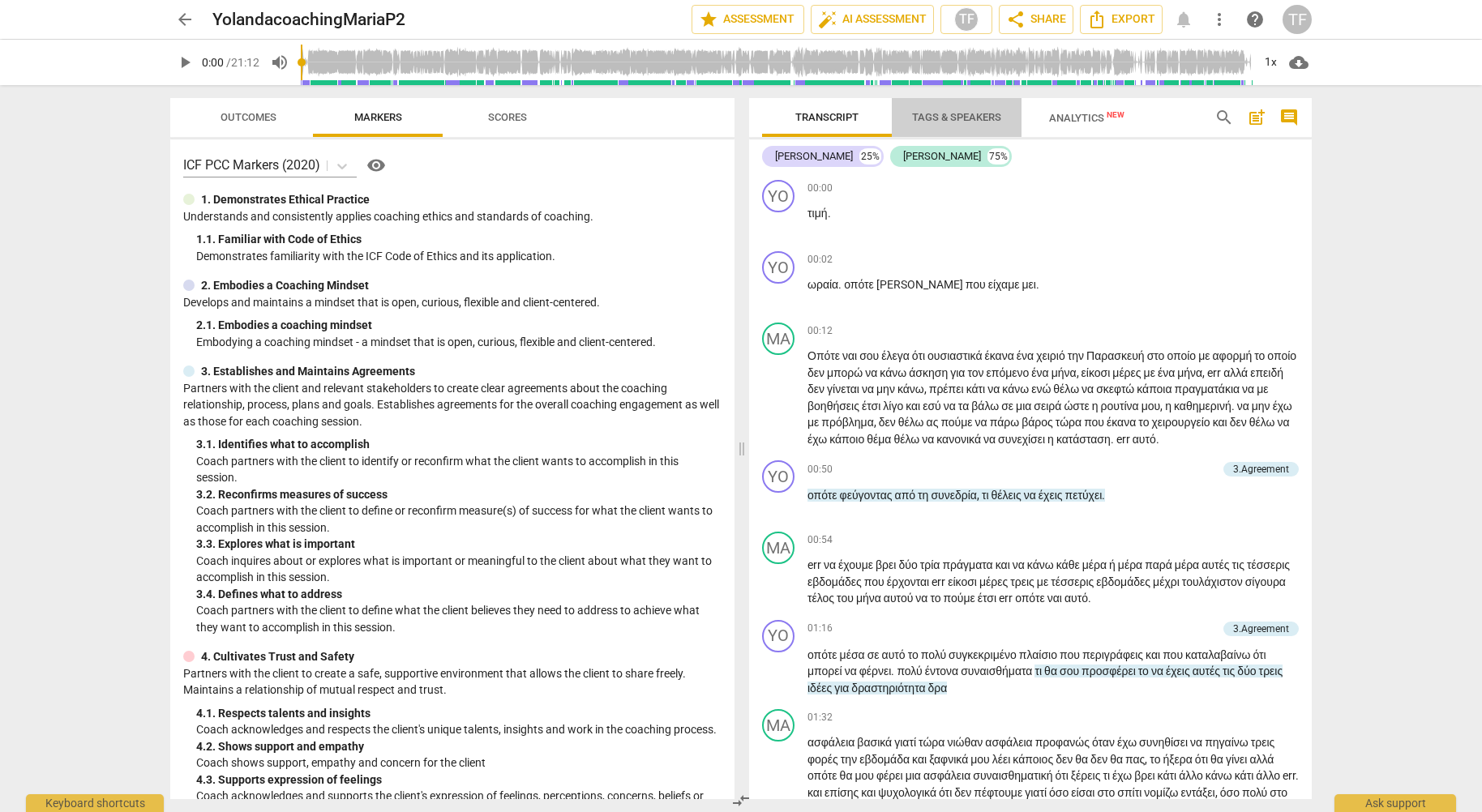 click on "Tags & Speakers" at bounding box center (957, 117) 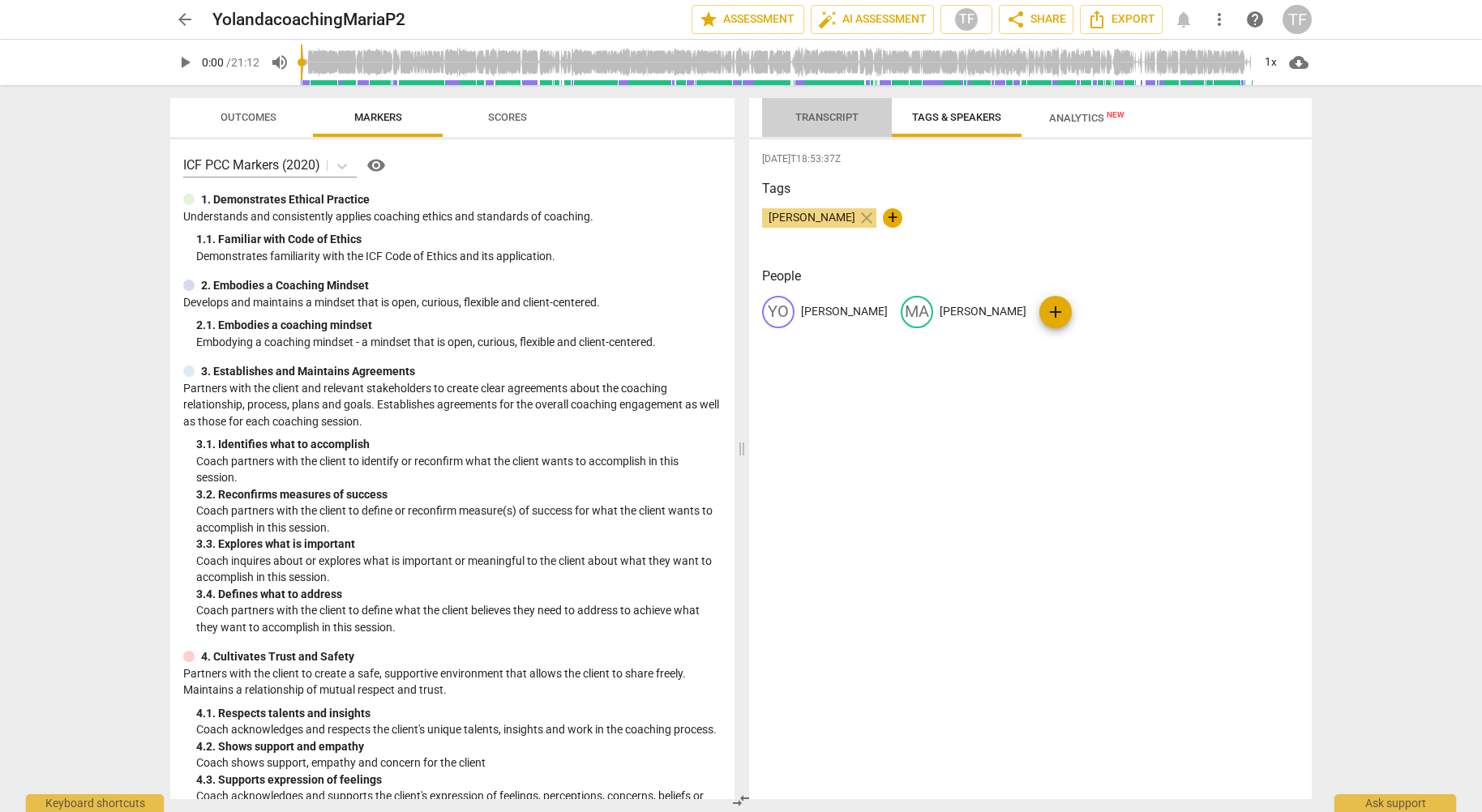 click on "Transcript" at bounding box center [827, 117] 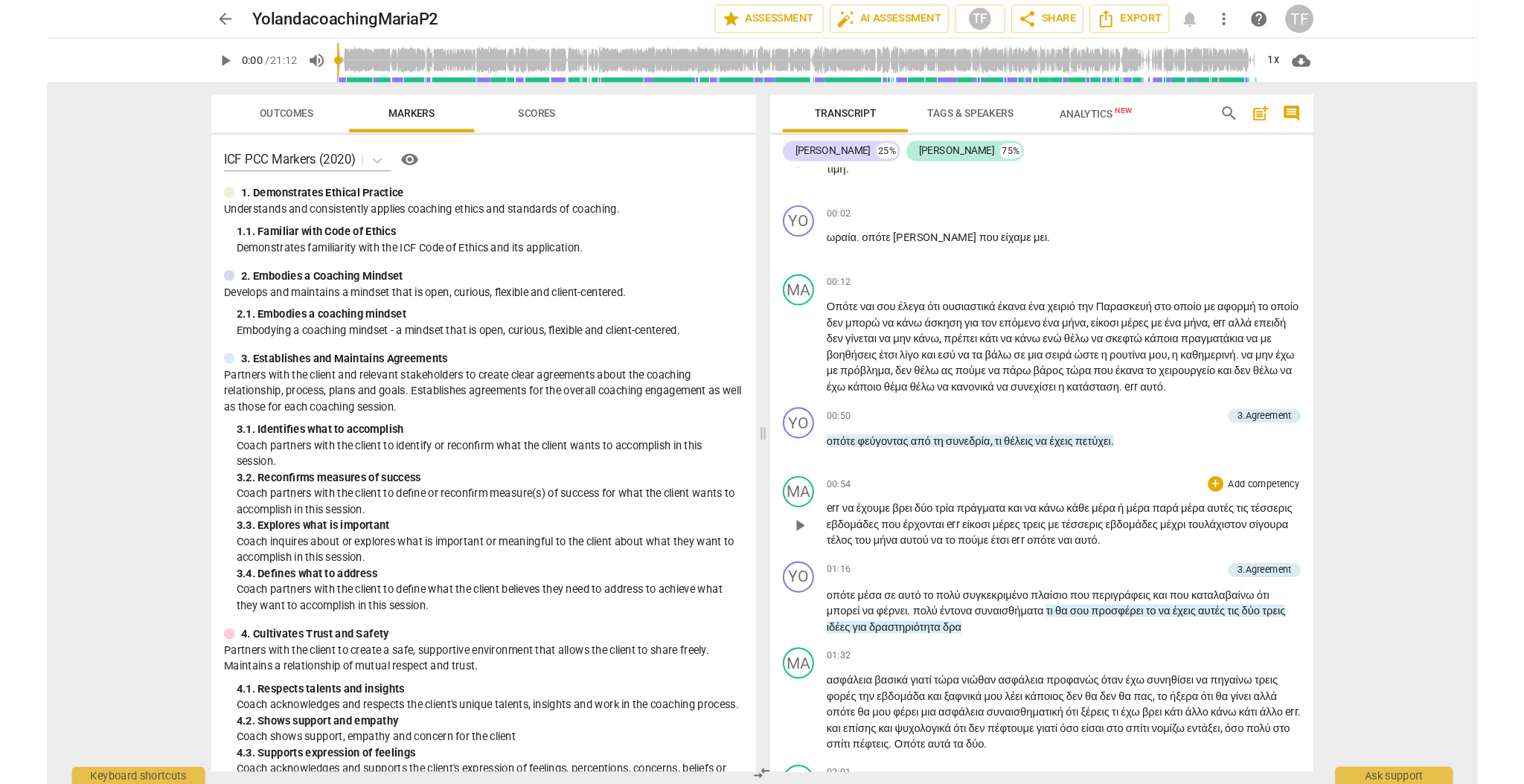 scroll, scrollTop: 0, scrollLeft: 0, axis: both 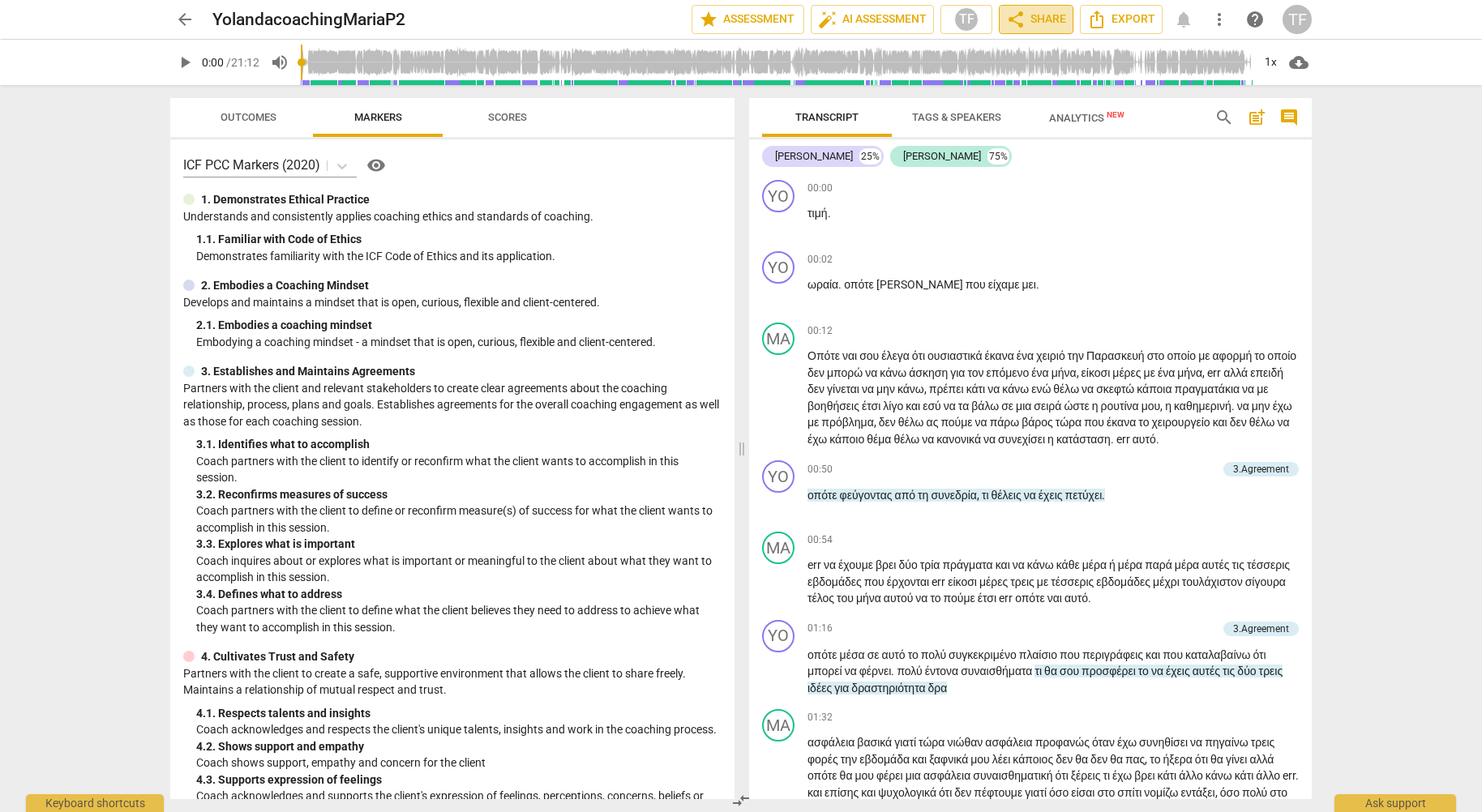 click on "share    Share" at bounding box center [1036, 19] 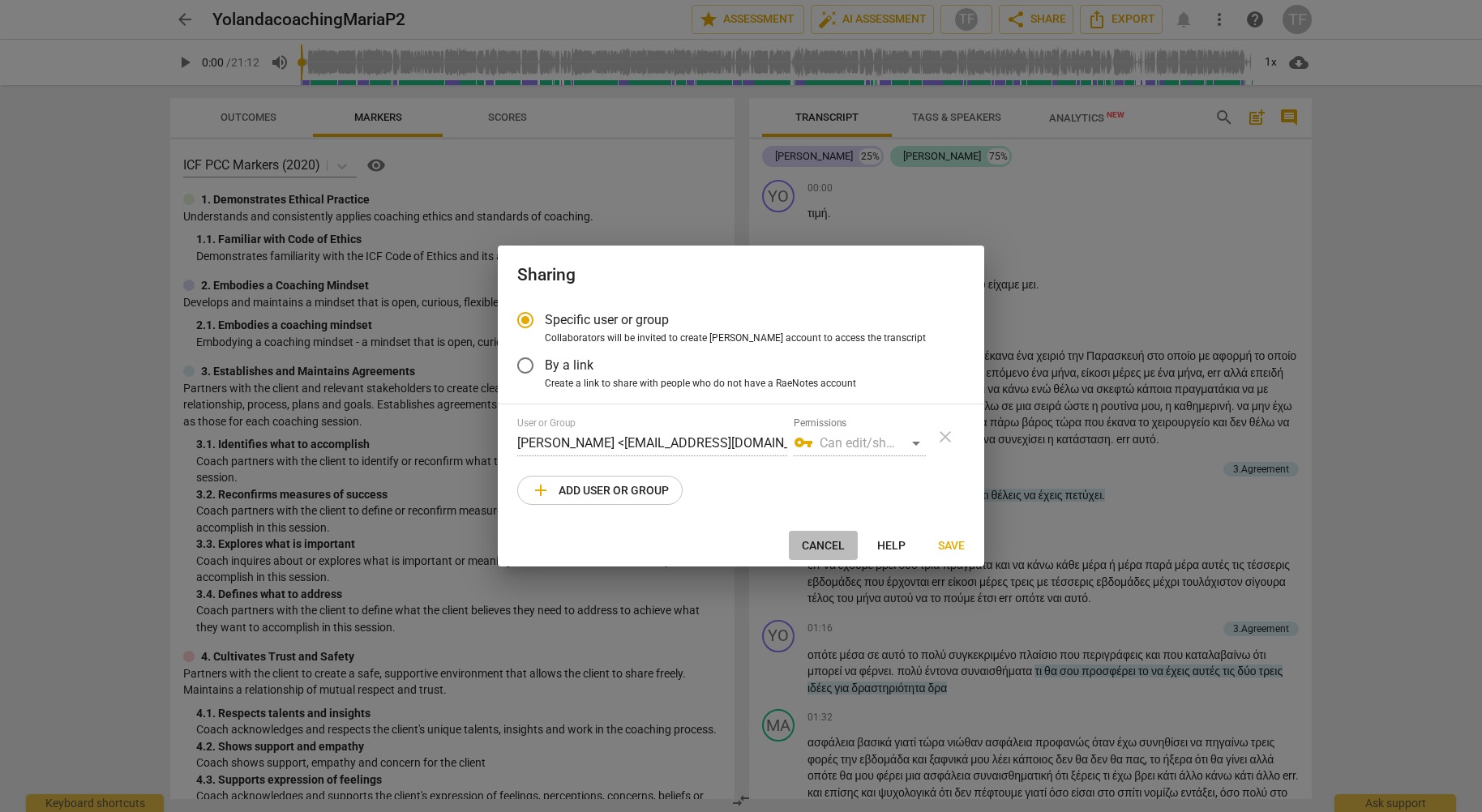 click on "Cancel" at bounding box center (823, 546) 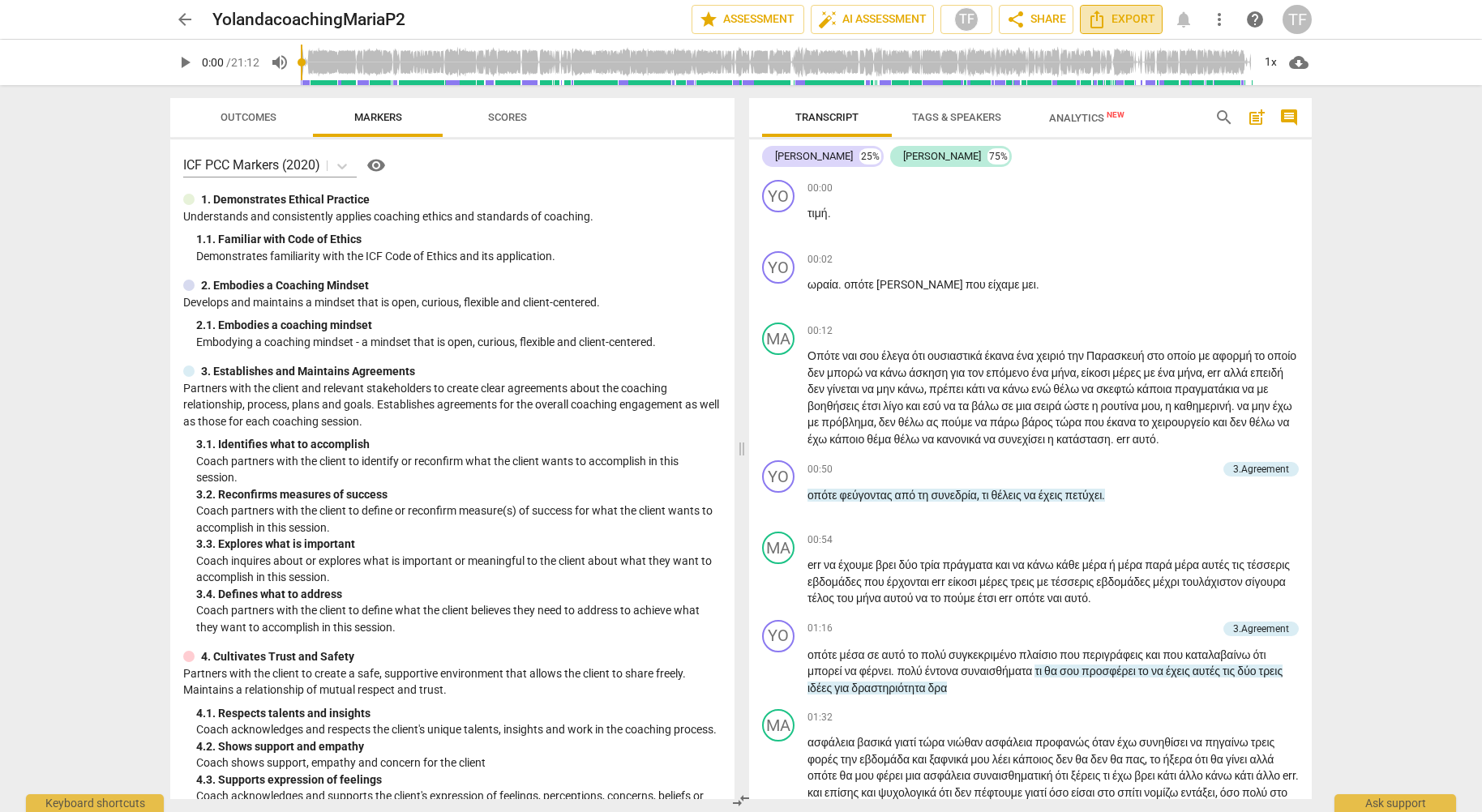 click on "Export" at bounding box center [1121, 19] 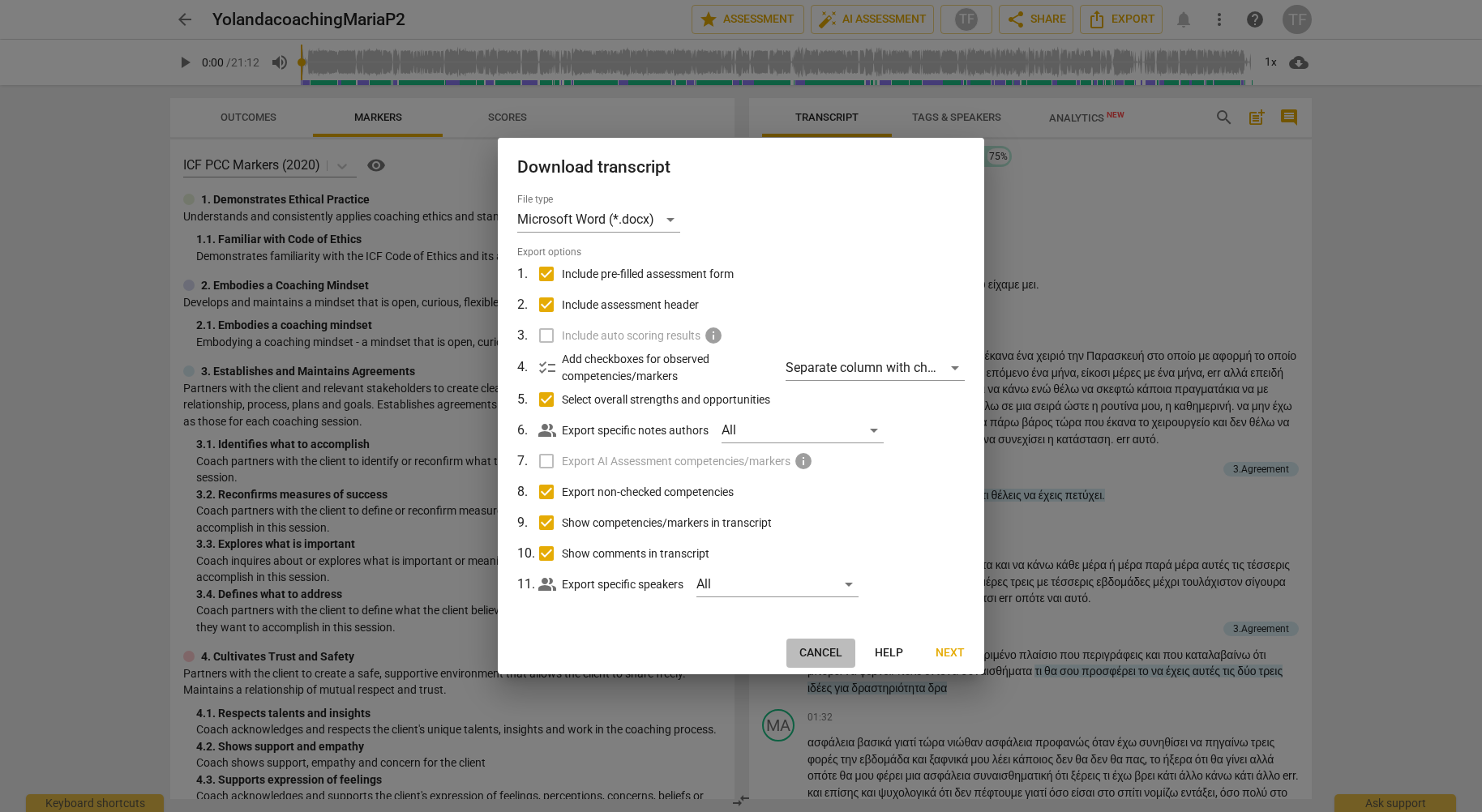 click on "Cancel" at bounding box center [820, 653] 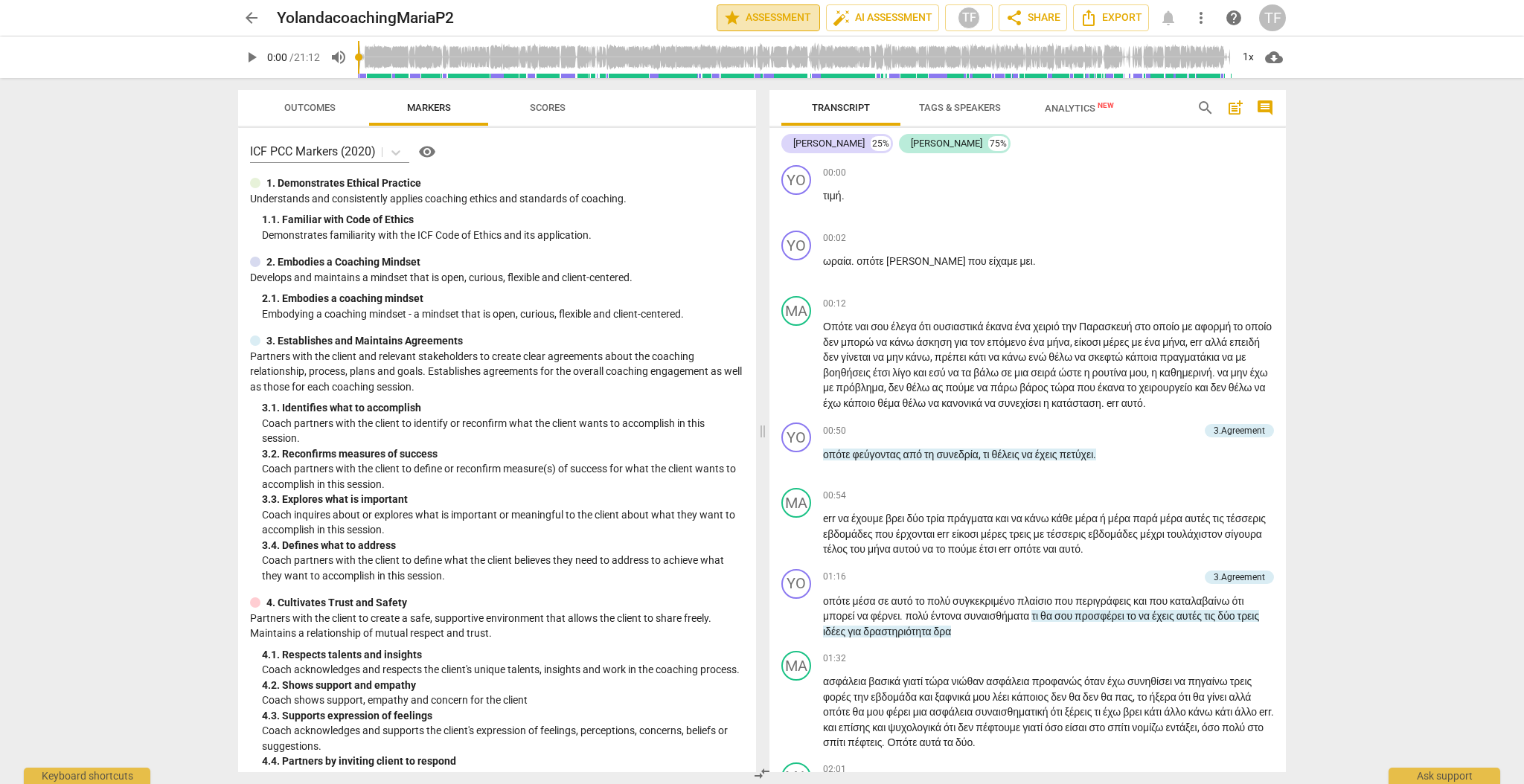 click on "star    Assessment" at bounding box center (768, 18) 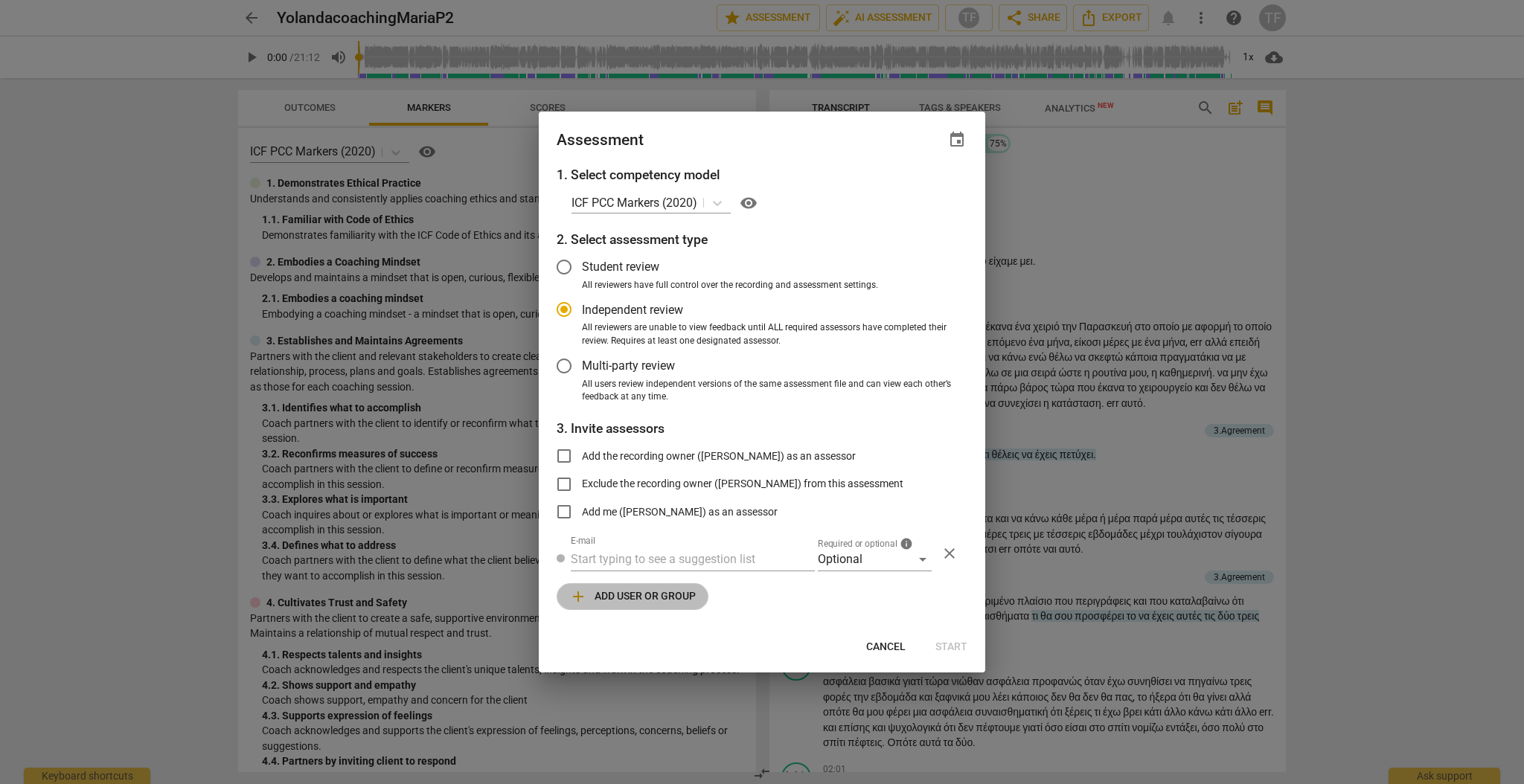 click on "add Add user or group" at bounding box center (633, 597) 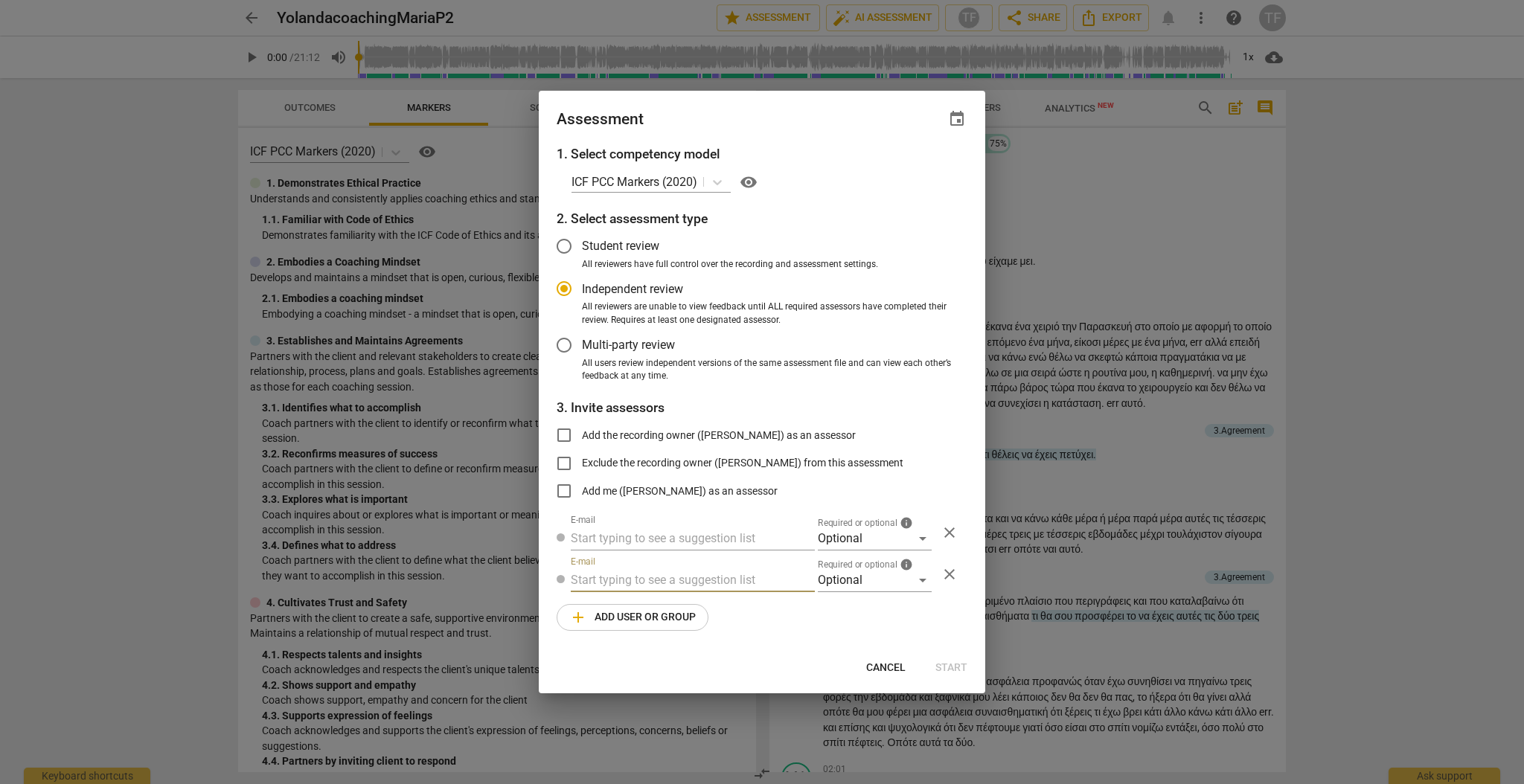 radio on "false" 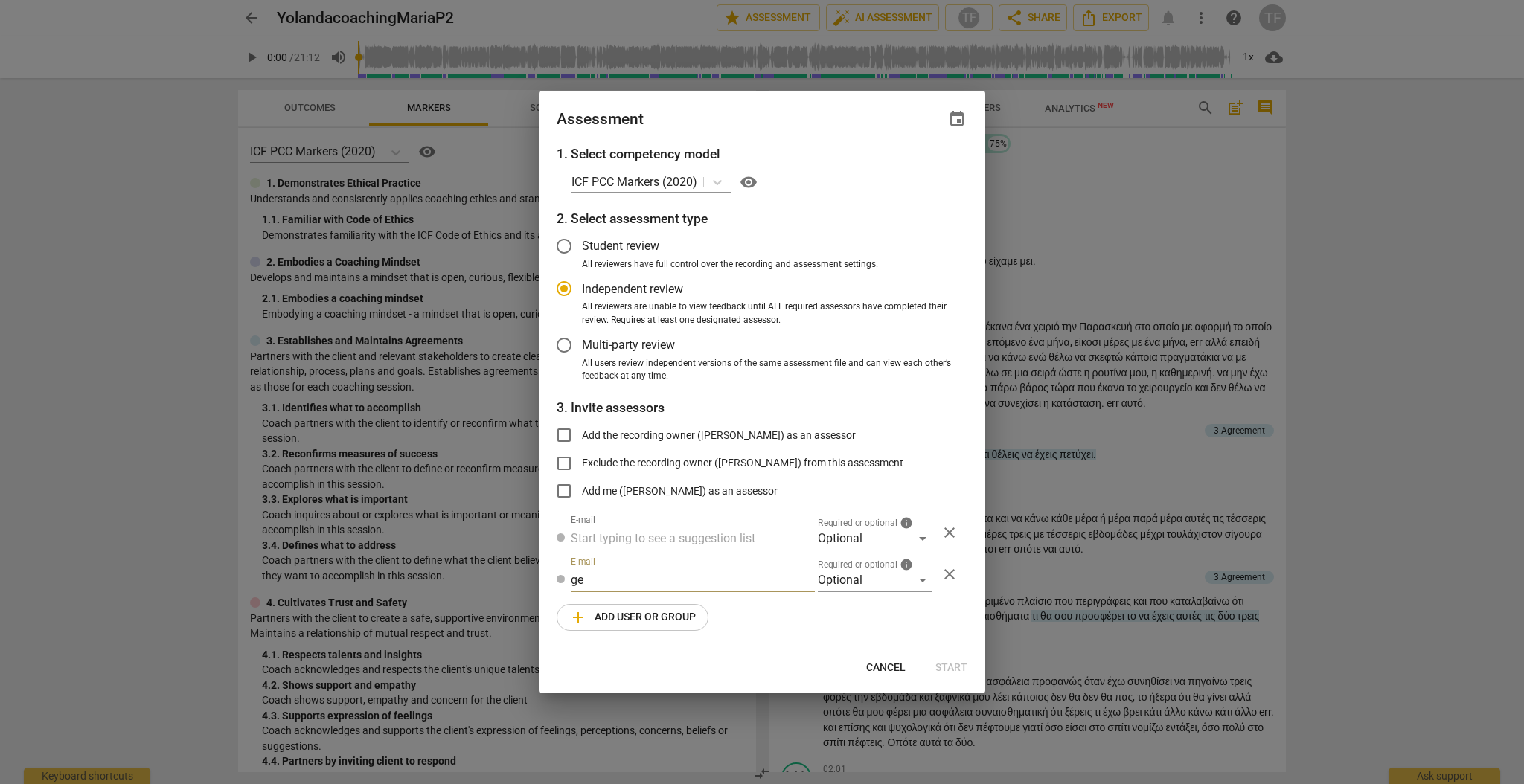 type on "g" 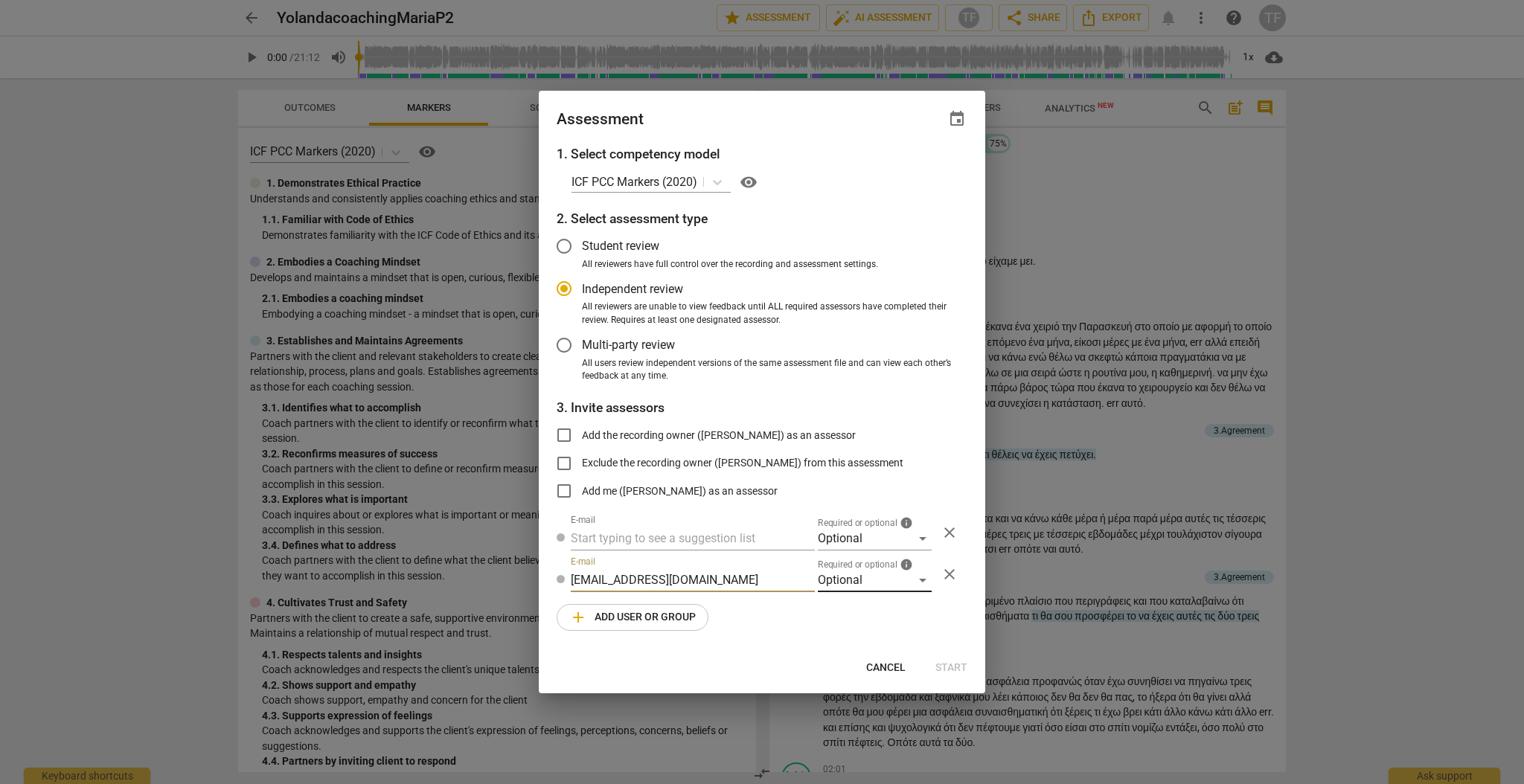 type on "[EMAIL_ADDRESS][DOMAIN_NAME]" 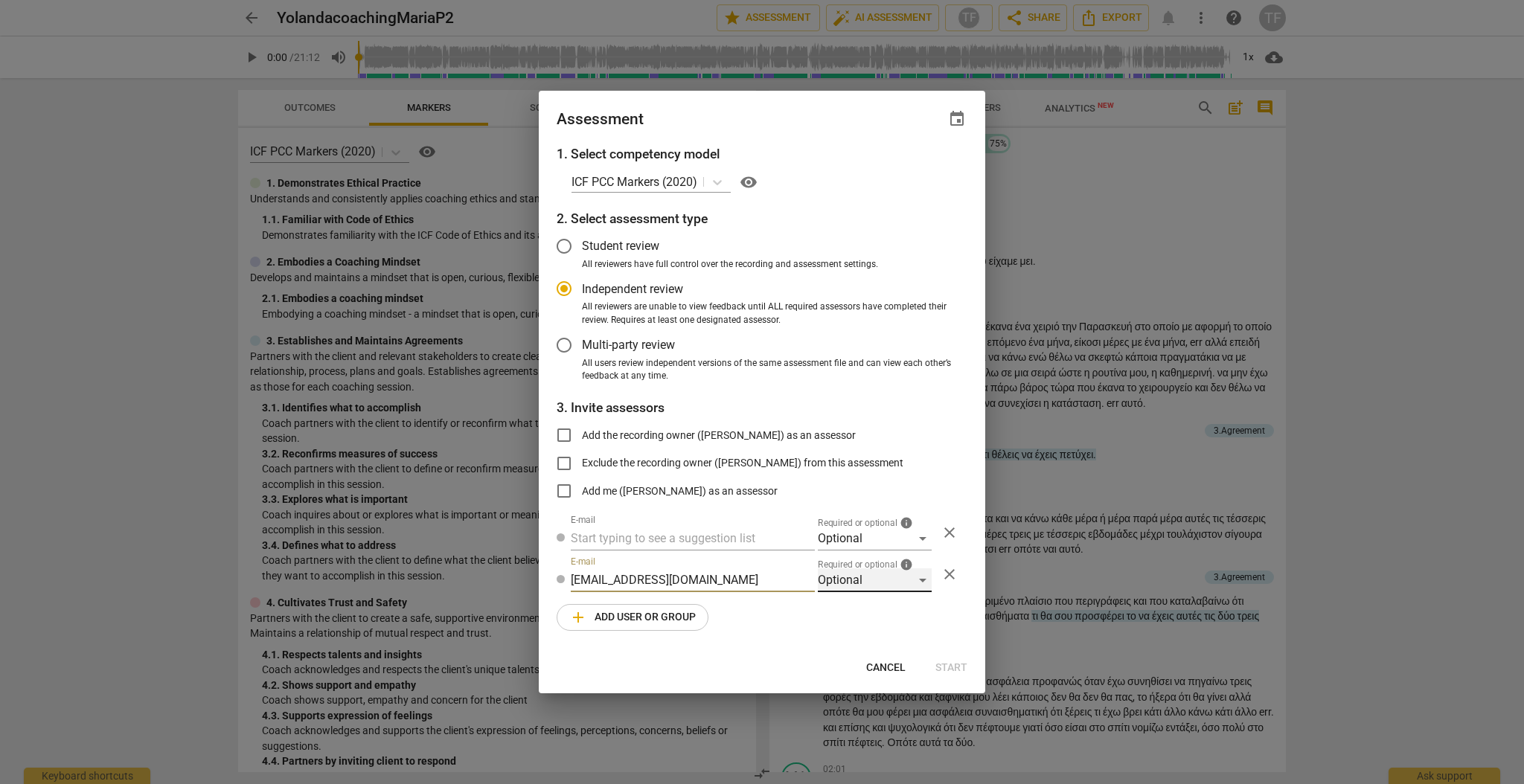 click on "Optional" at bounding box center [874, 580] 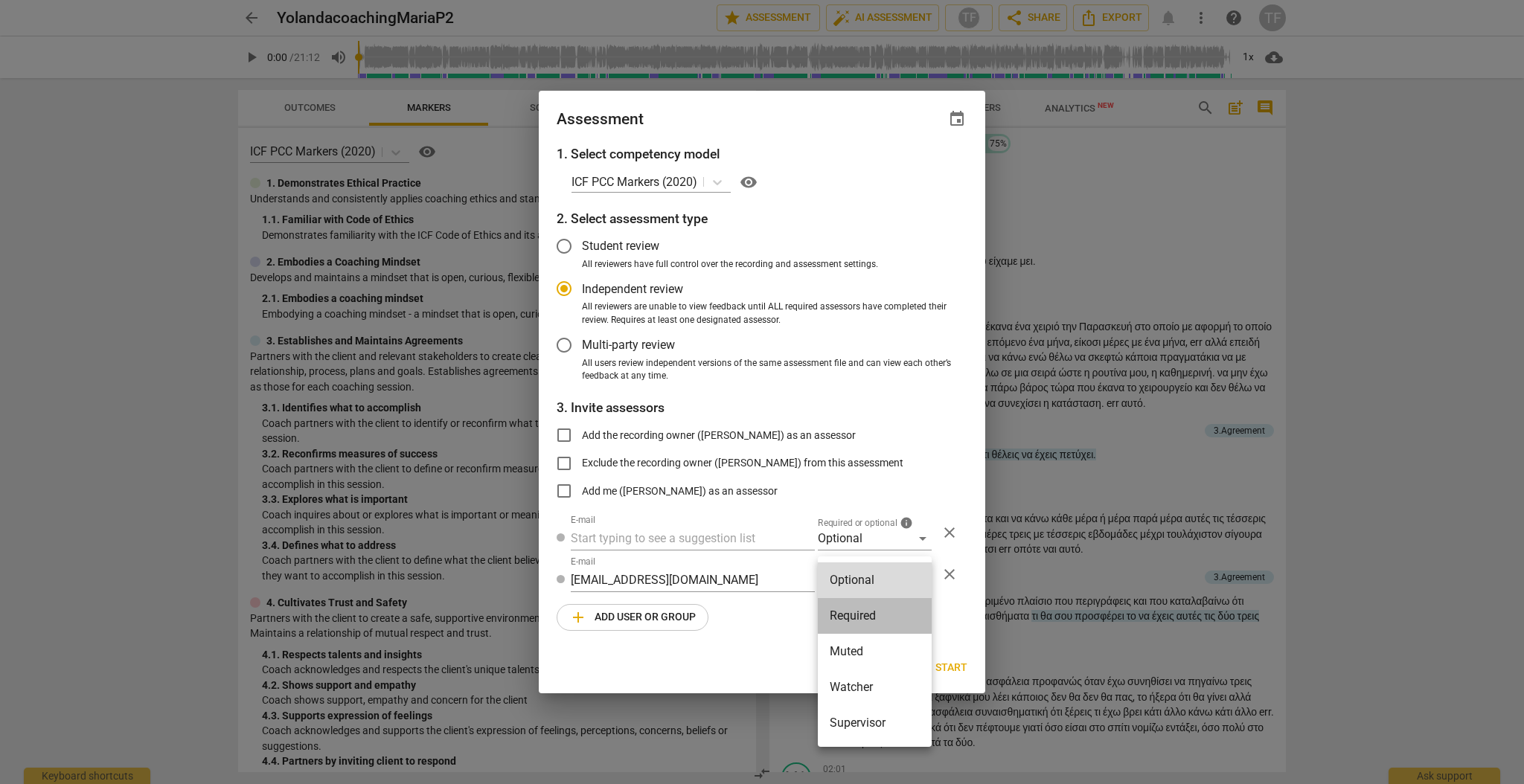 click on "Required" at bounding box center (874, 616) 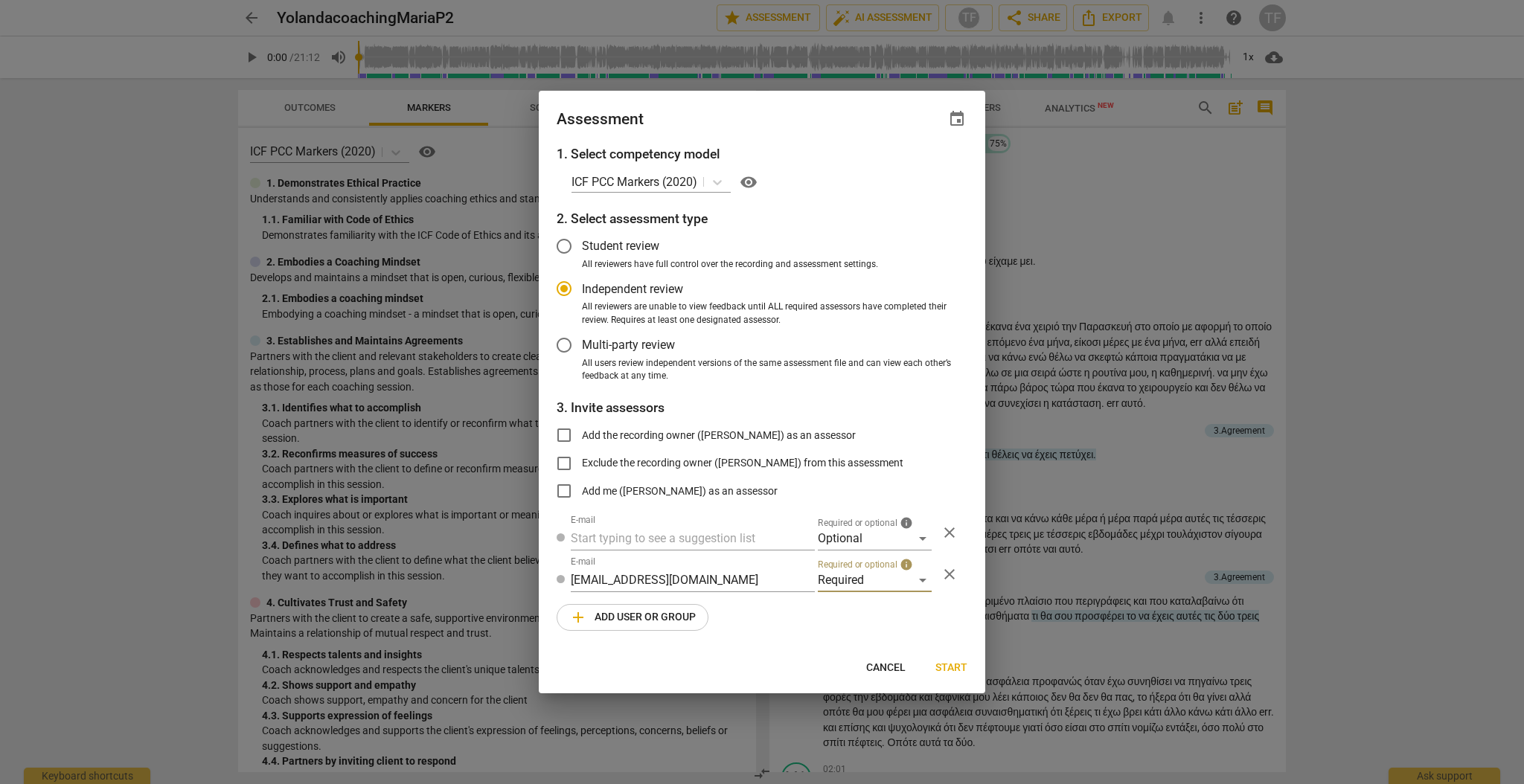 radio on "false" 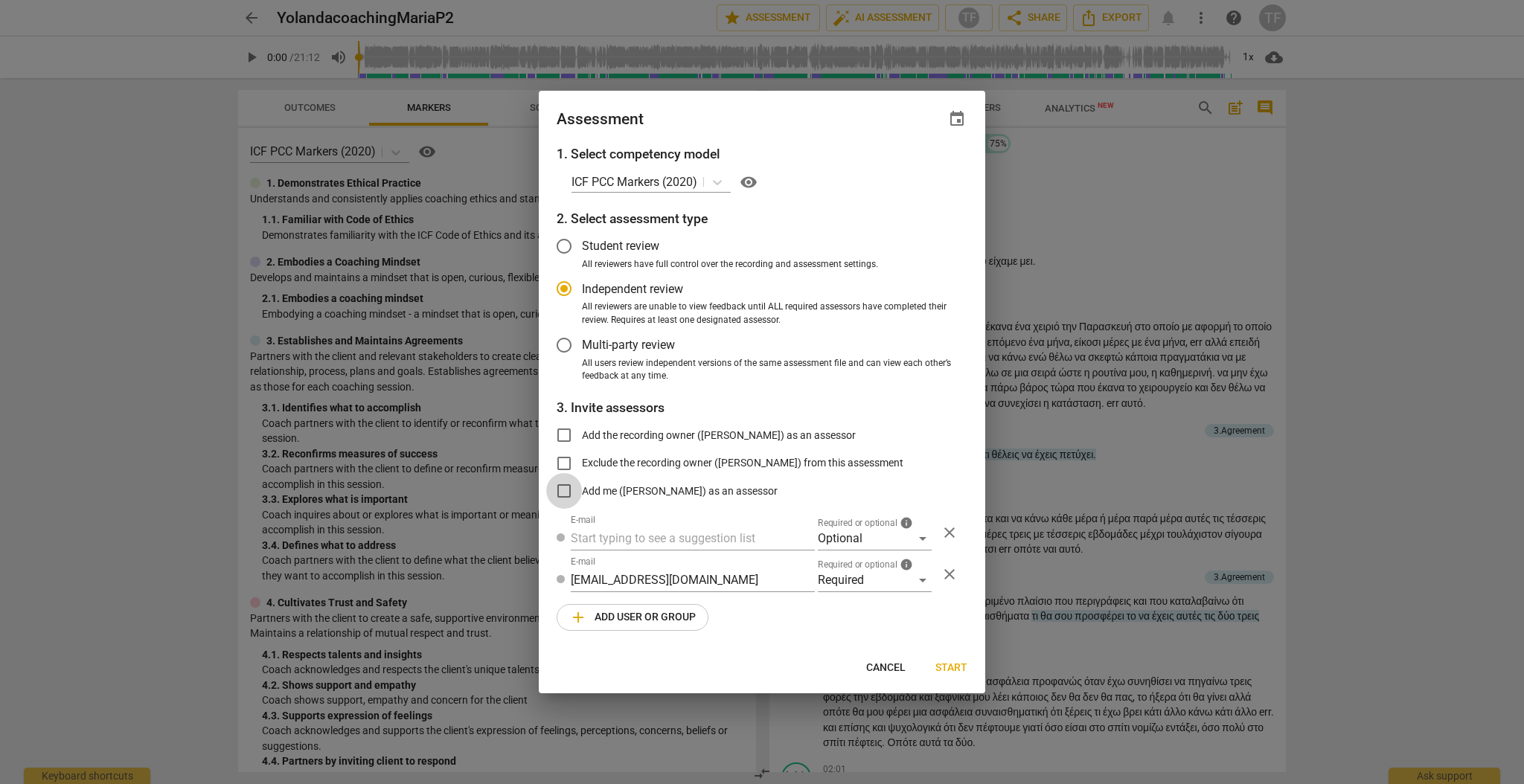click on "Add me ([PERSON_NAME]) as an assessor" at bounding box center [564, 491] 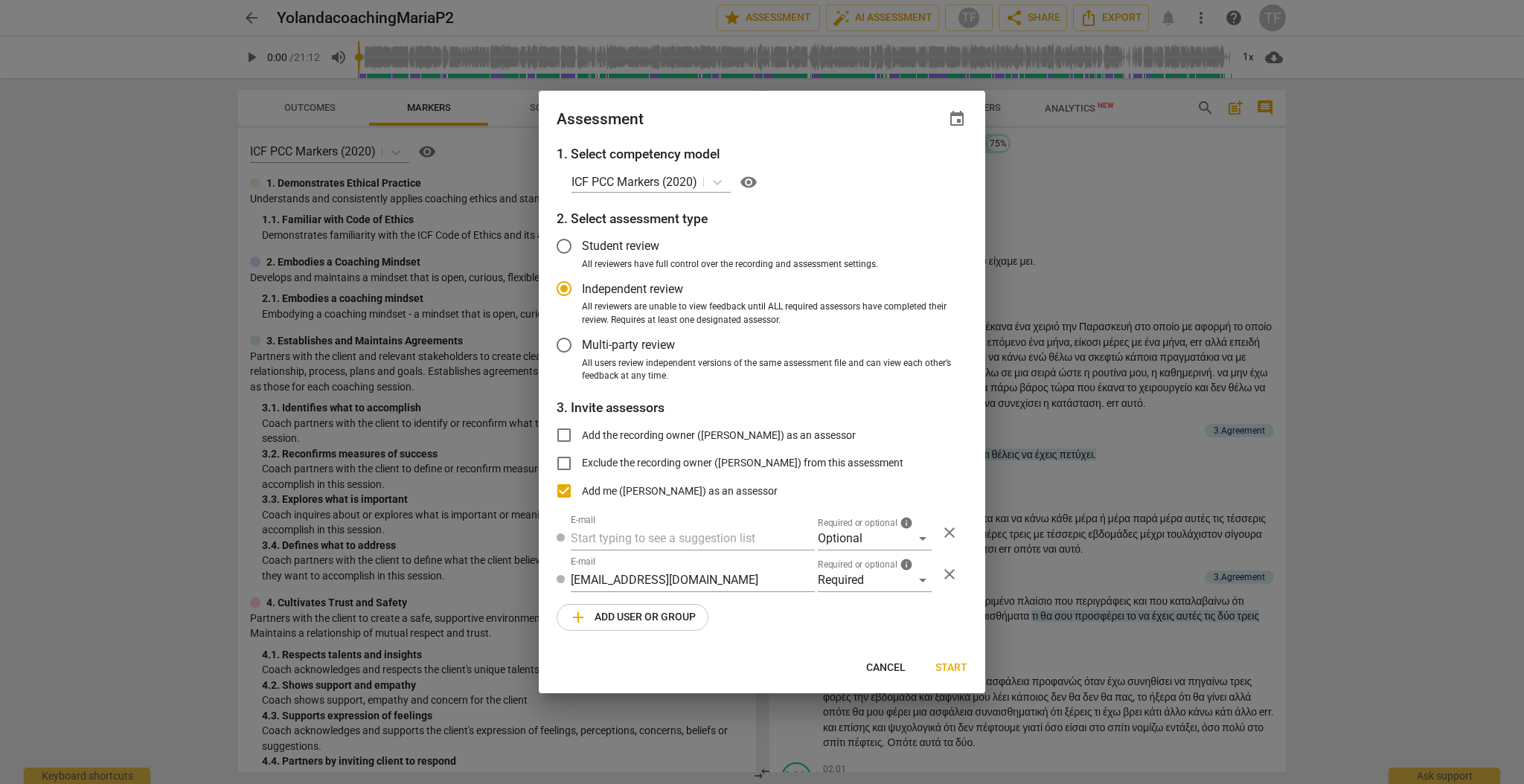 click on "Start" at bounding box center [951, 668] 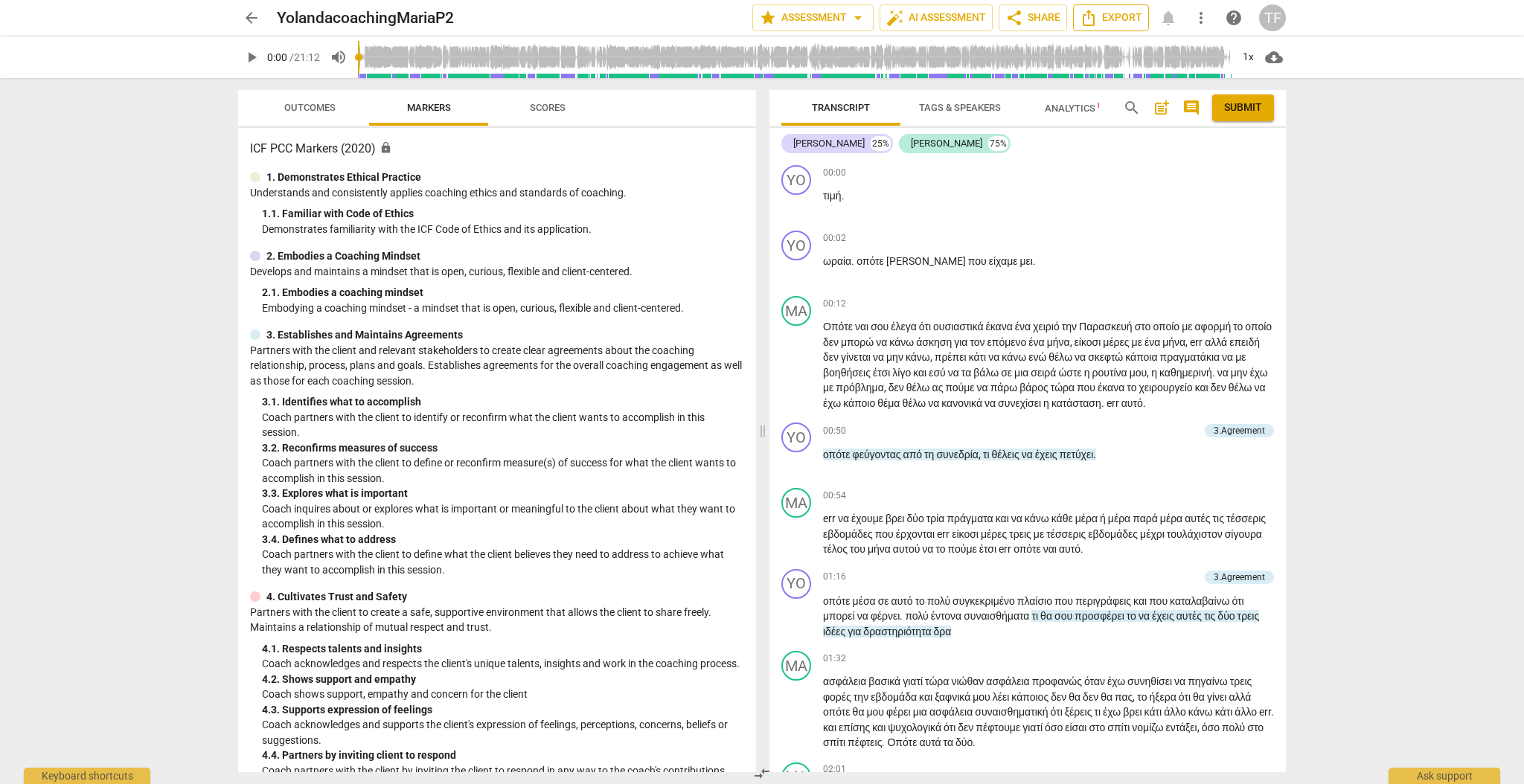 click on "Export" at bounding box center [1111, 18] 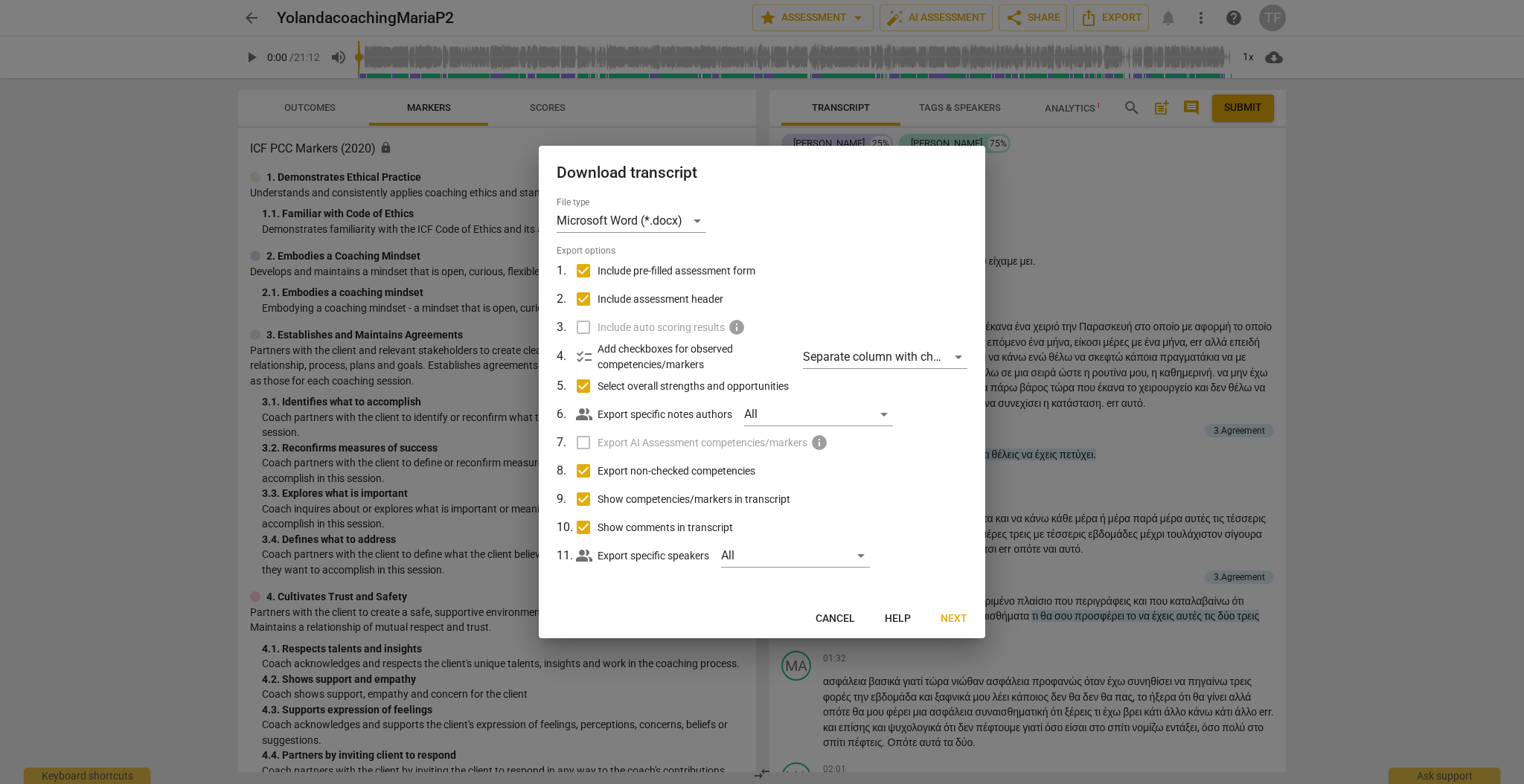 click on "Next" at bounding box center [954, 619] 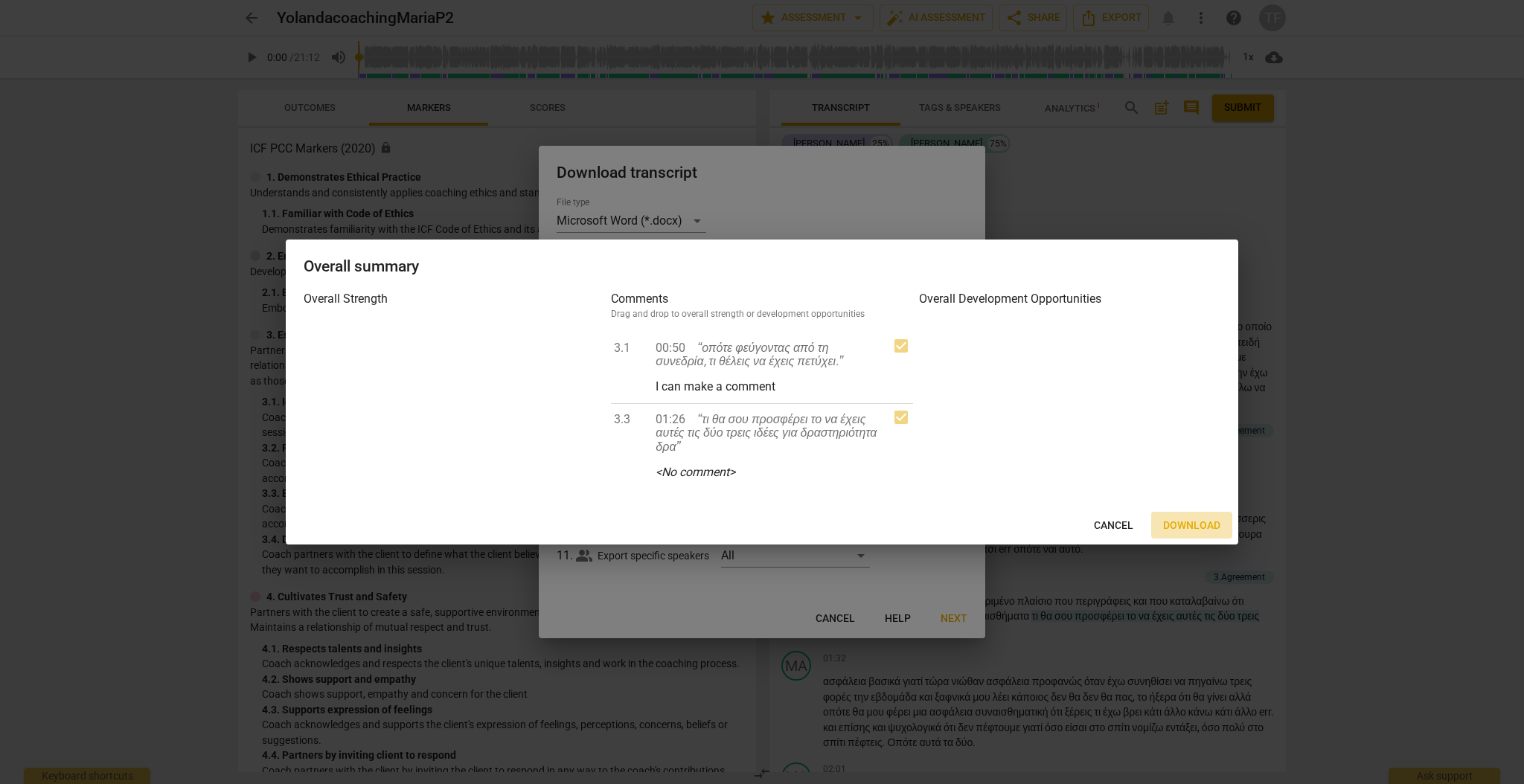 click on "Download" at bounding box center [1191, 526] 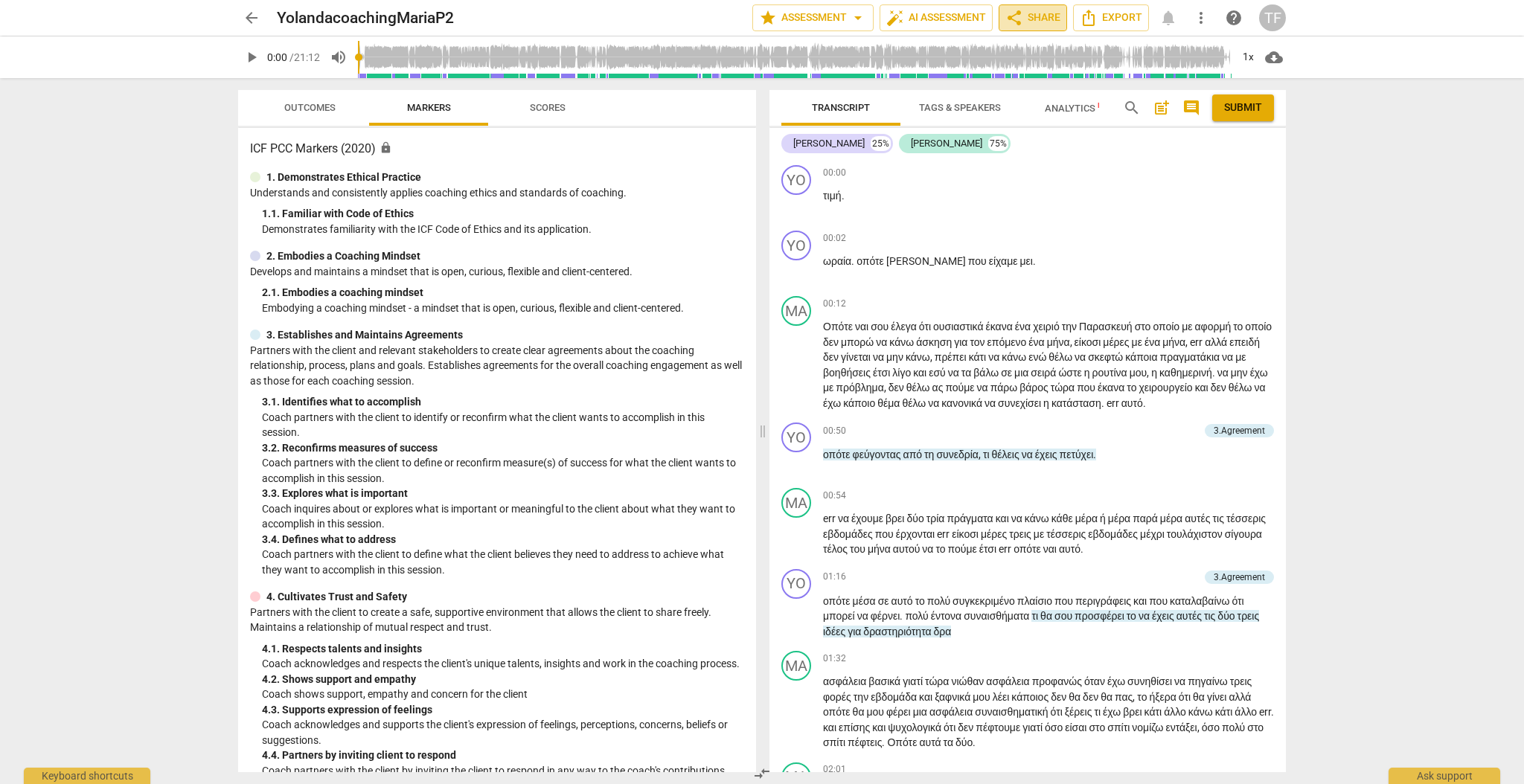 click on "share    Share" at bounding box center [1033, 18] 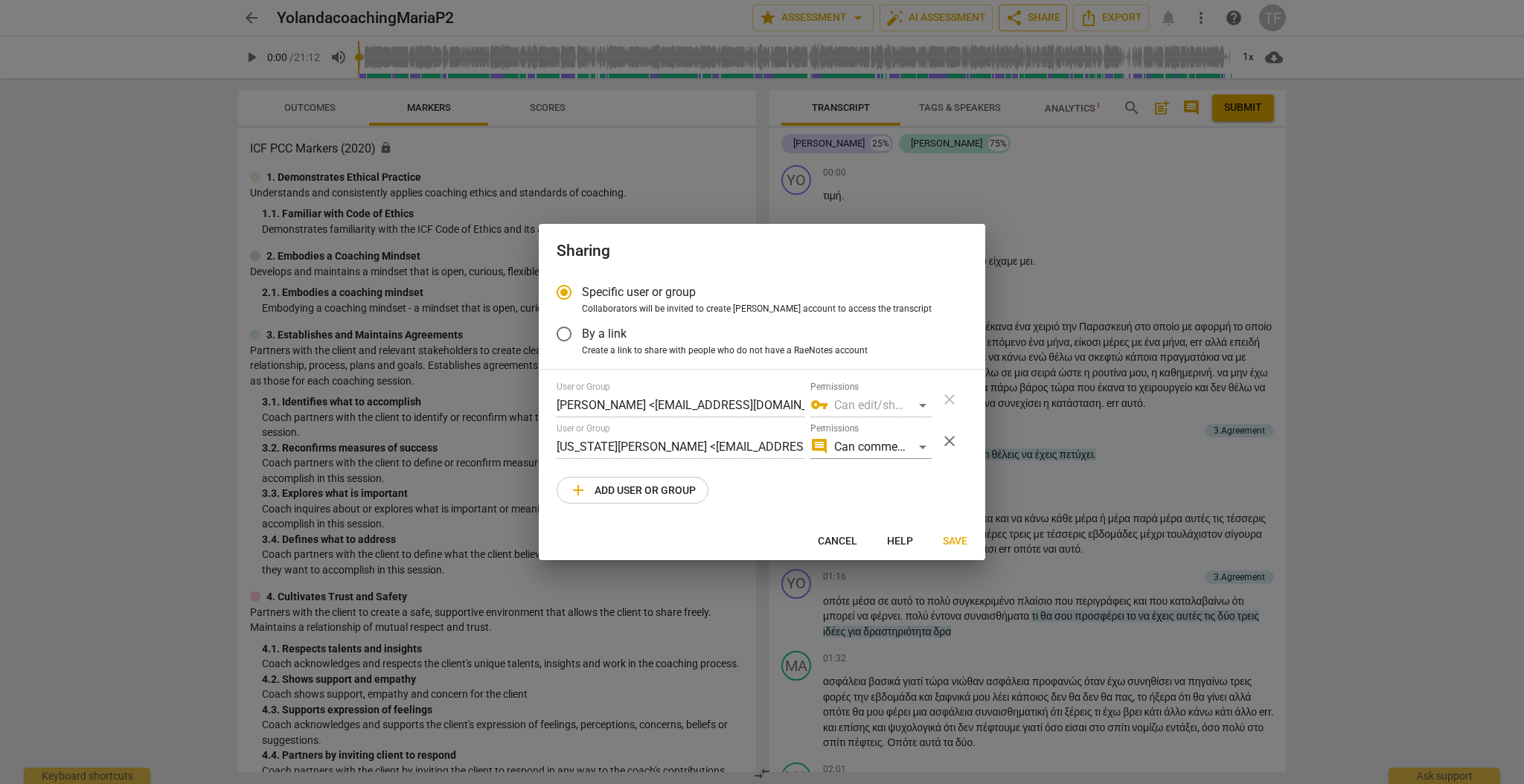 radio on "false" 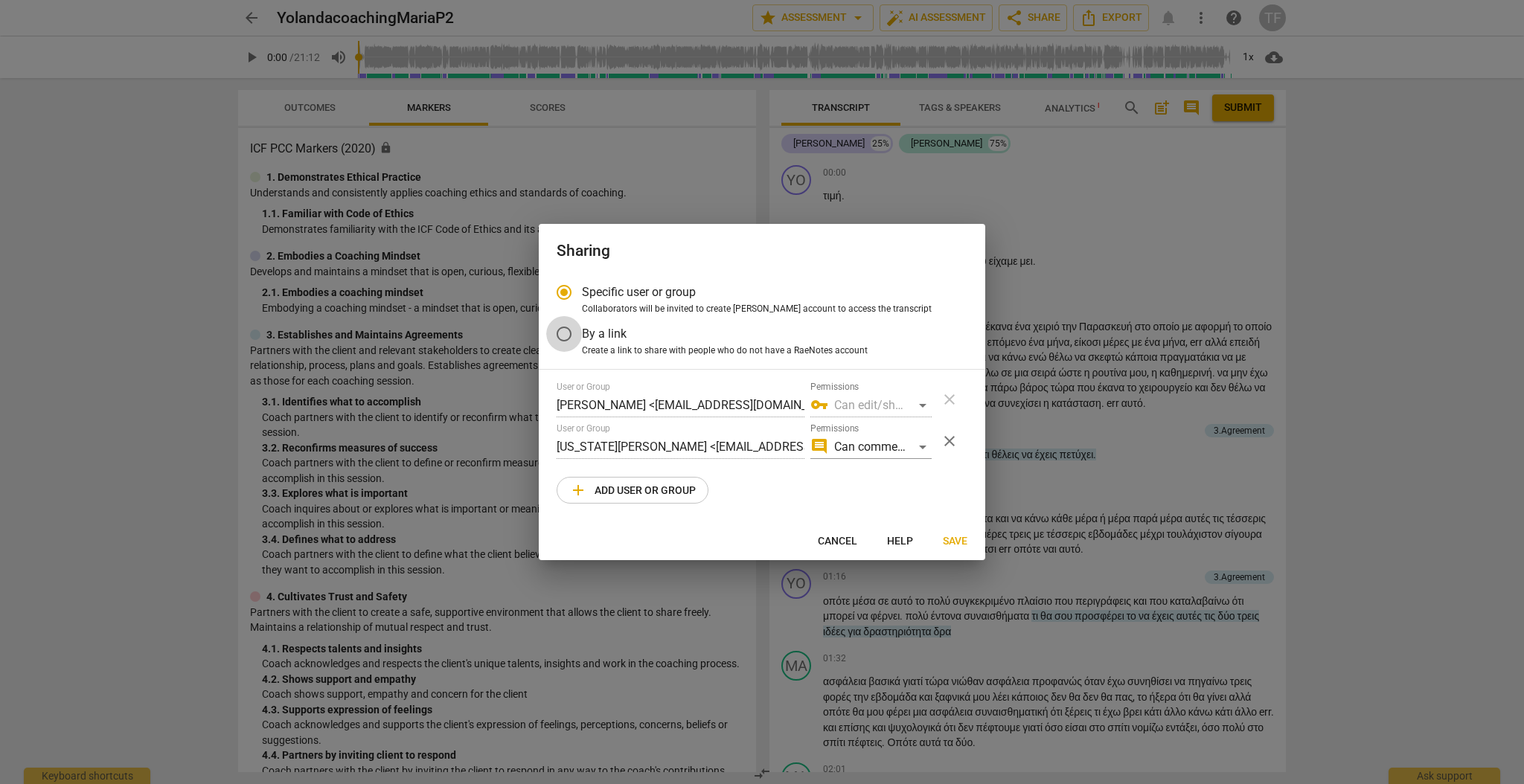 click on "By a link" at bounding box center [564, 334] 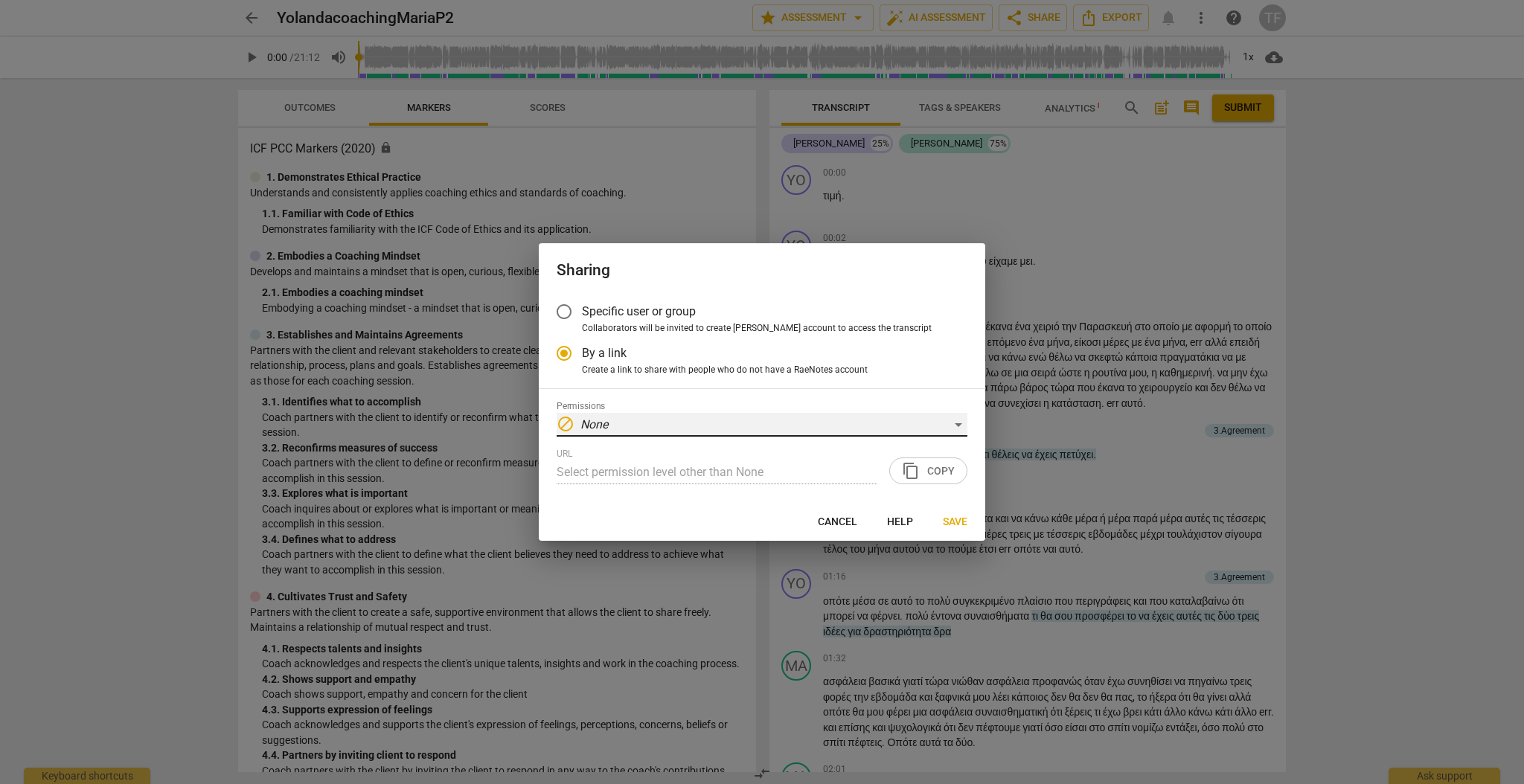click on "block None" at bounding box center (762, 425) 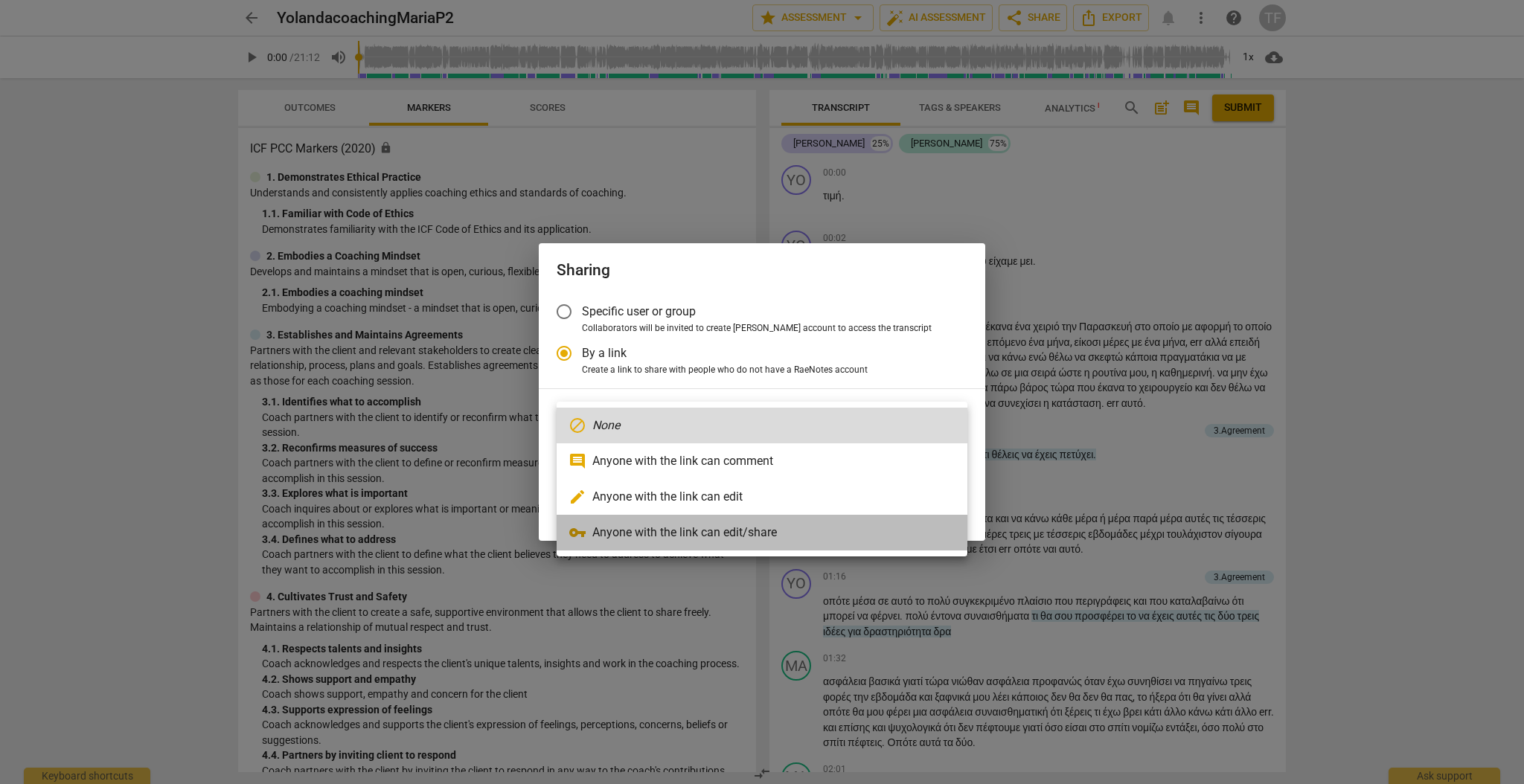click on "vpn_key Anyone with the link can edit/share" at bounding box center (762, 533) 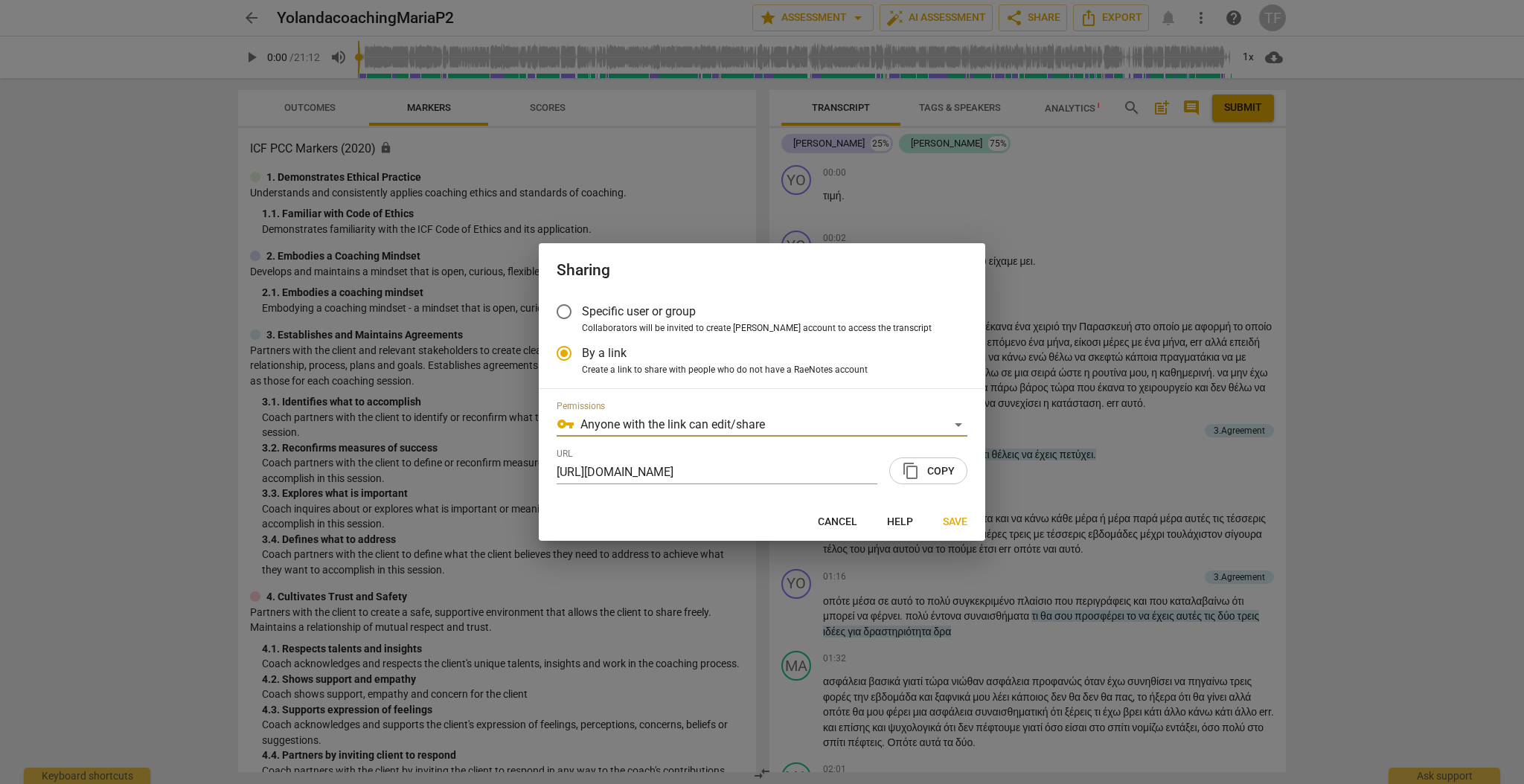 click on "content_copy   Copy" at bounding box center (928, 471) 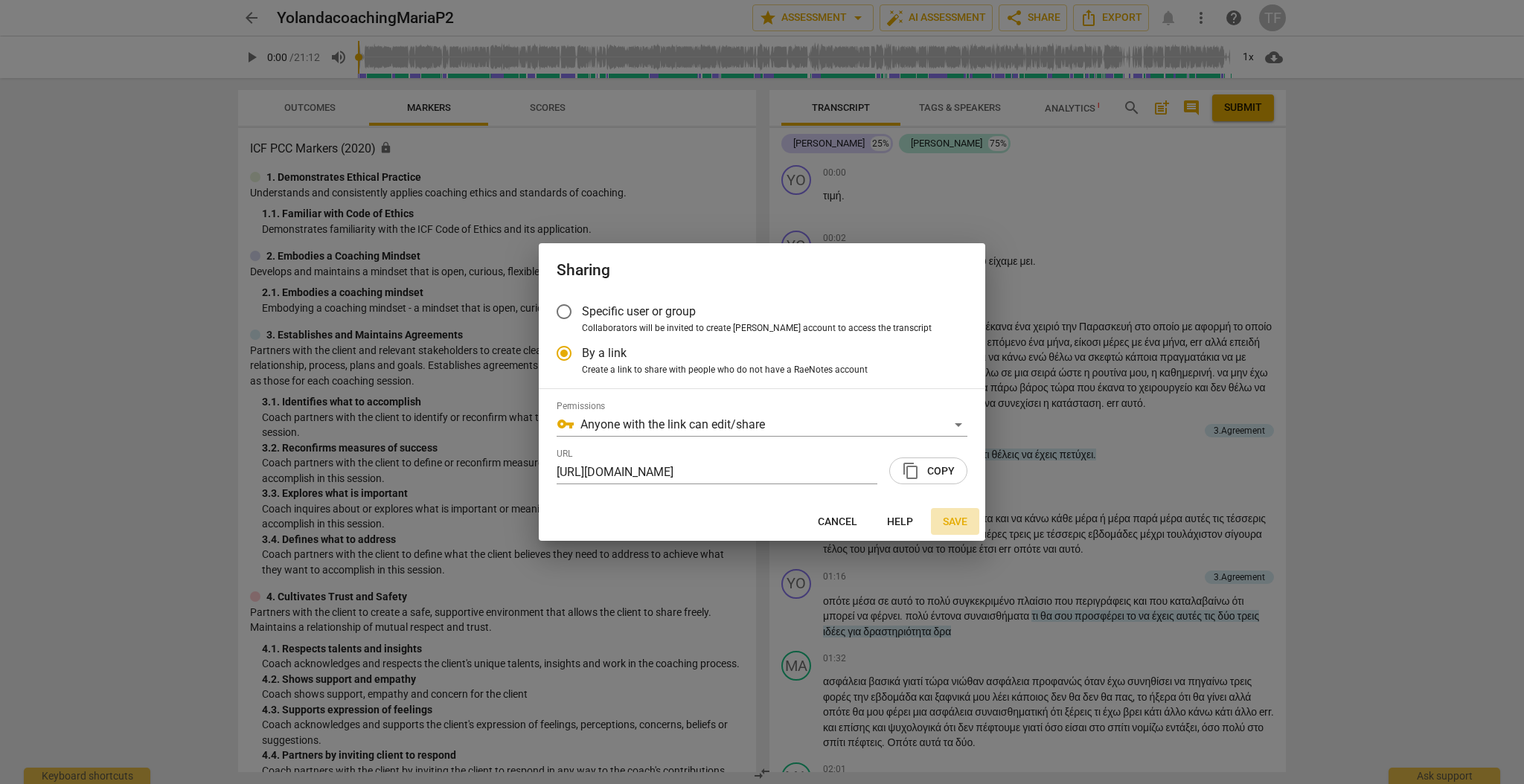 click on "Save" at bounding box center [955, 522] 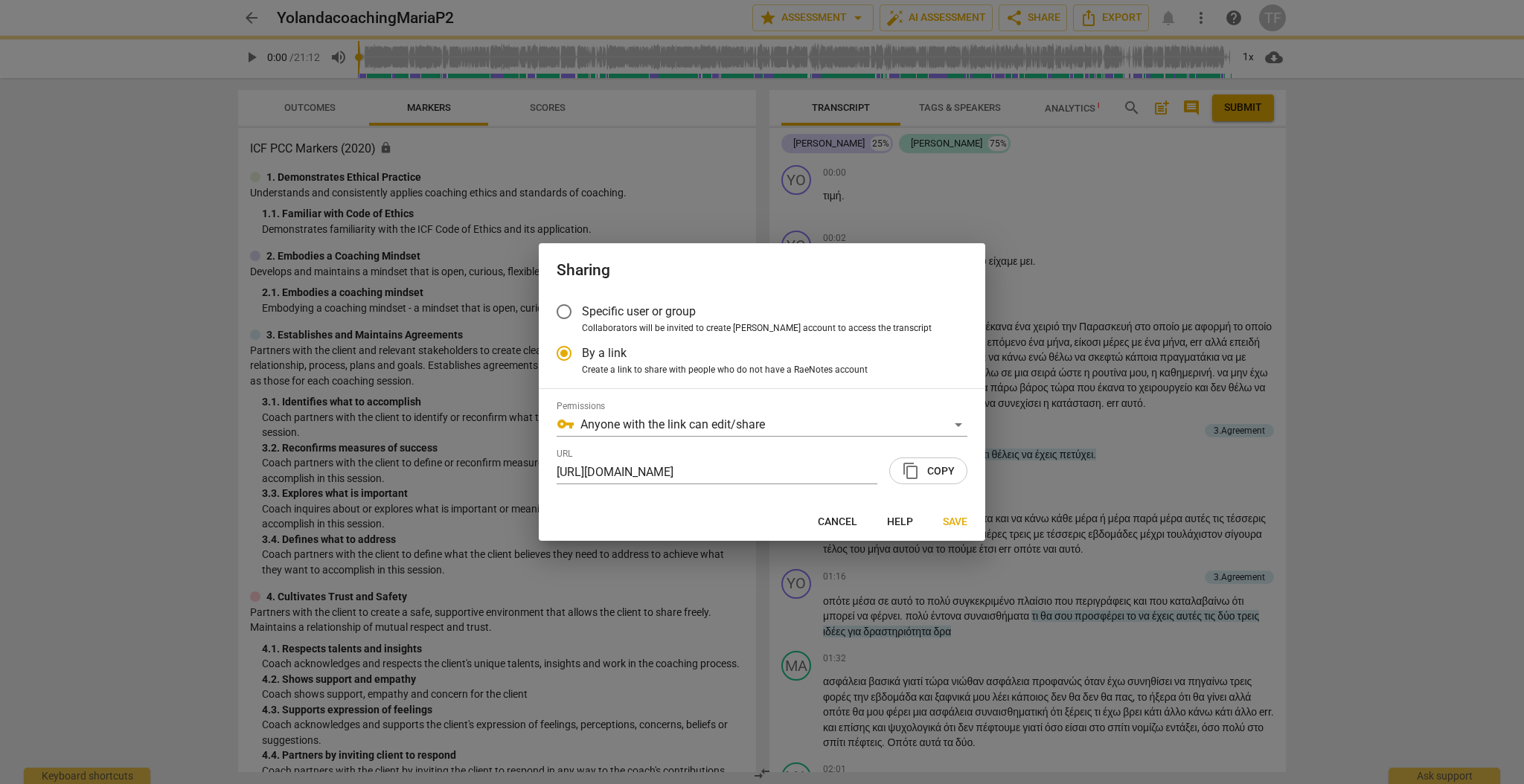 radio on "false" 